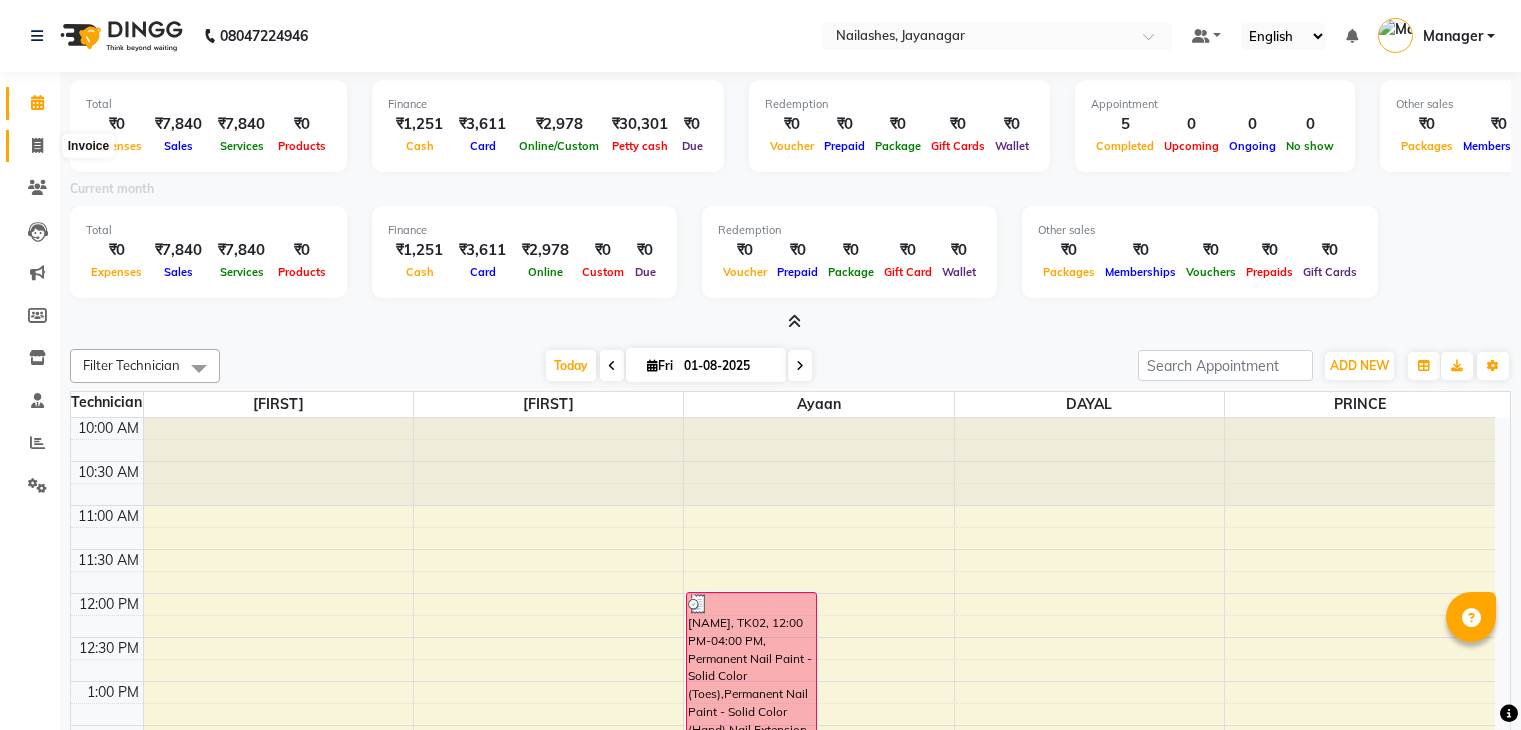 scroll, scrollTop: 0, scrollLeft: 0, axis: both 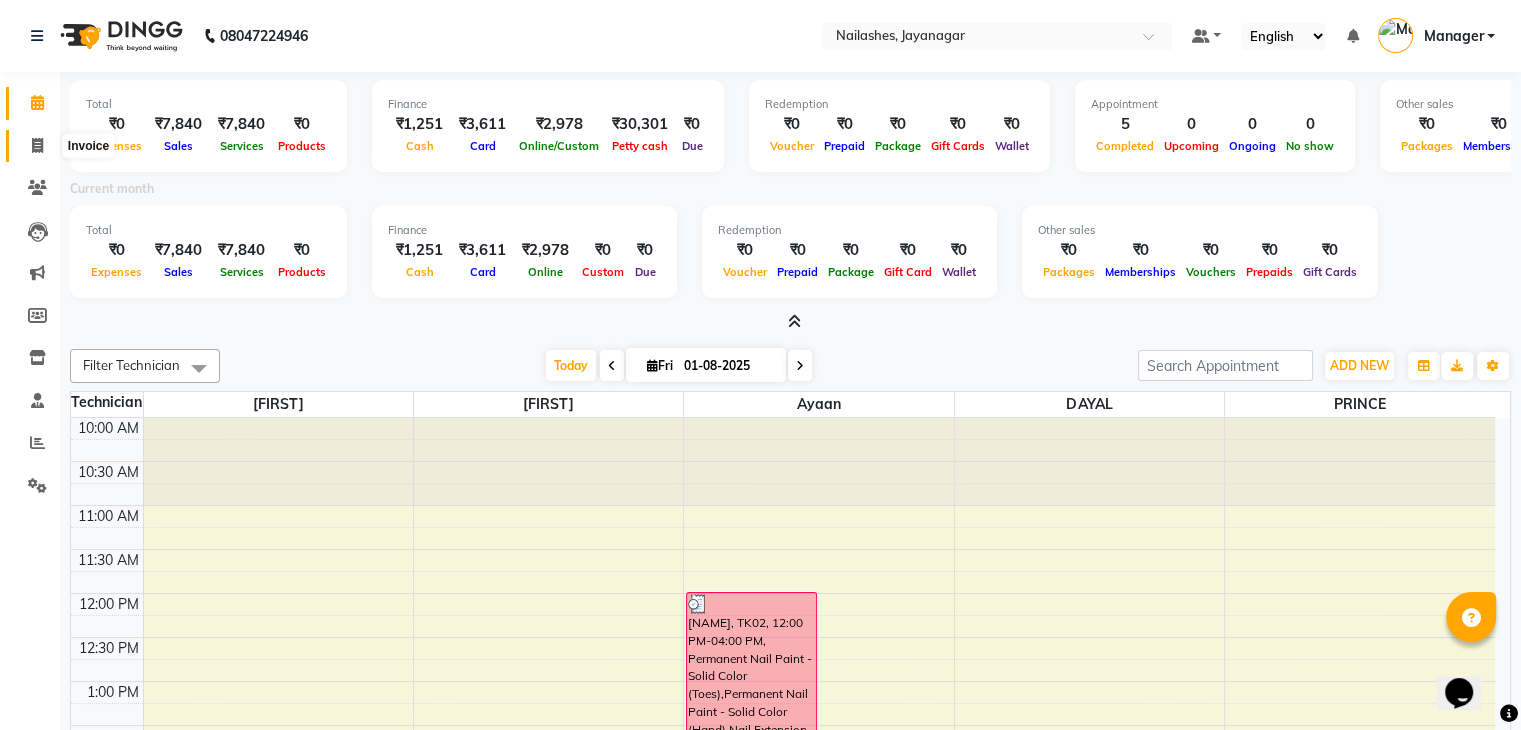 click 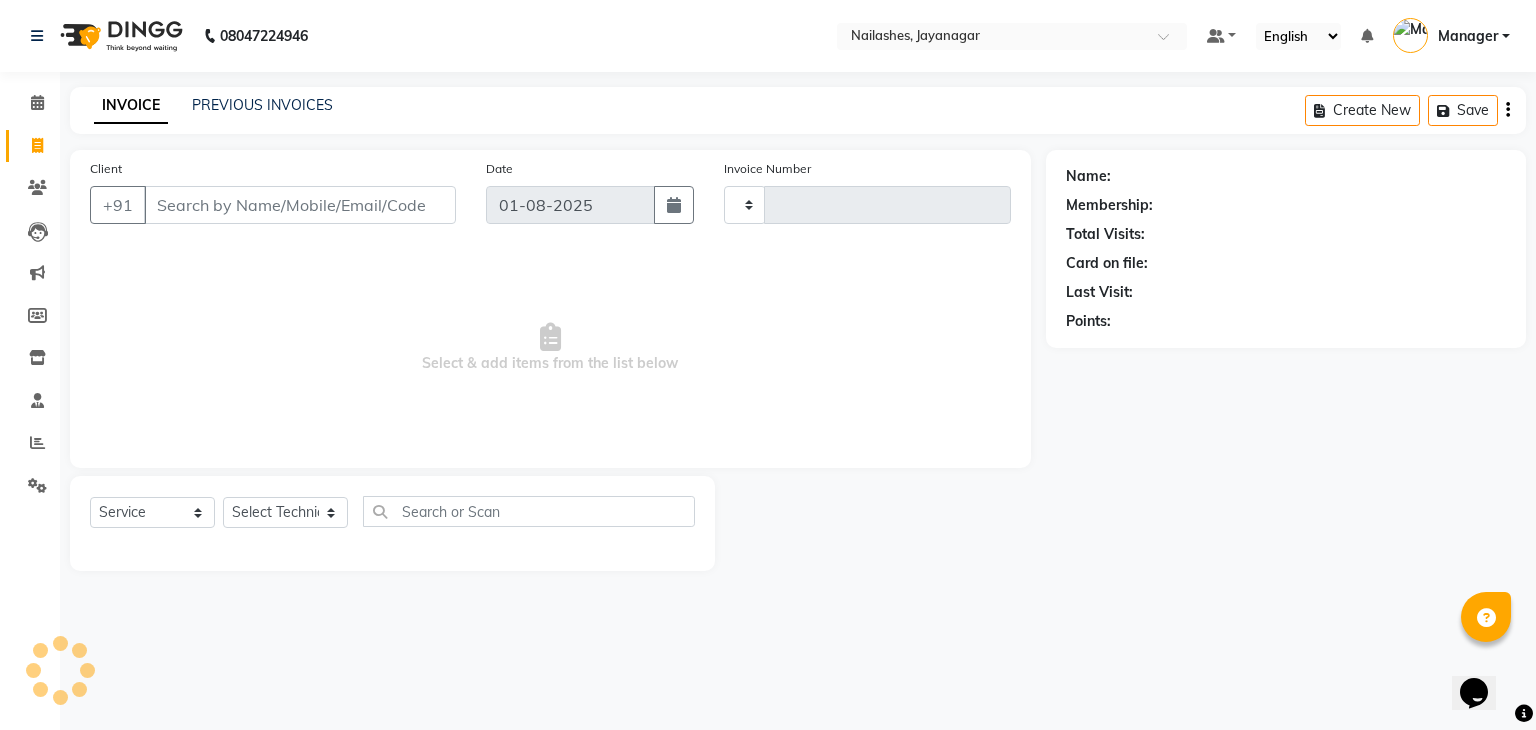 type on "0707" 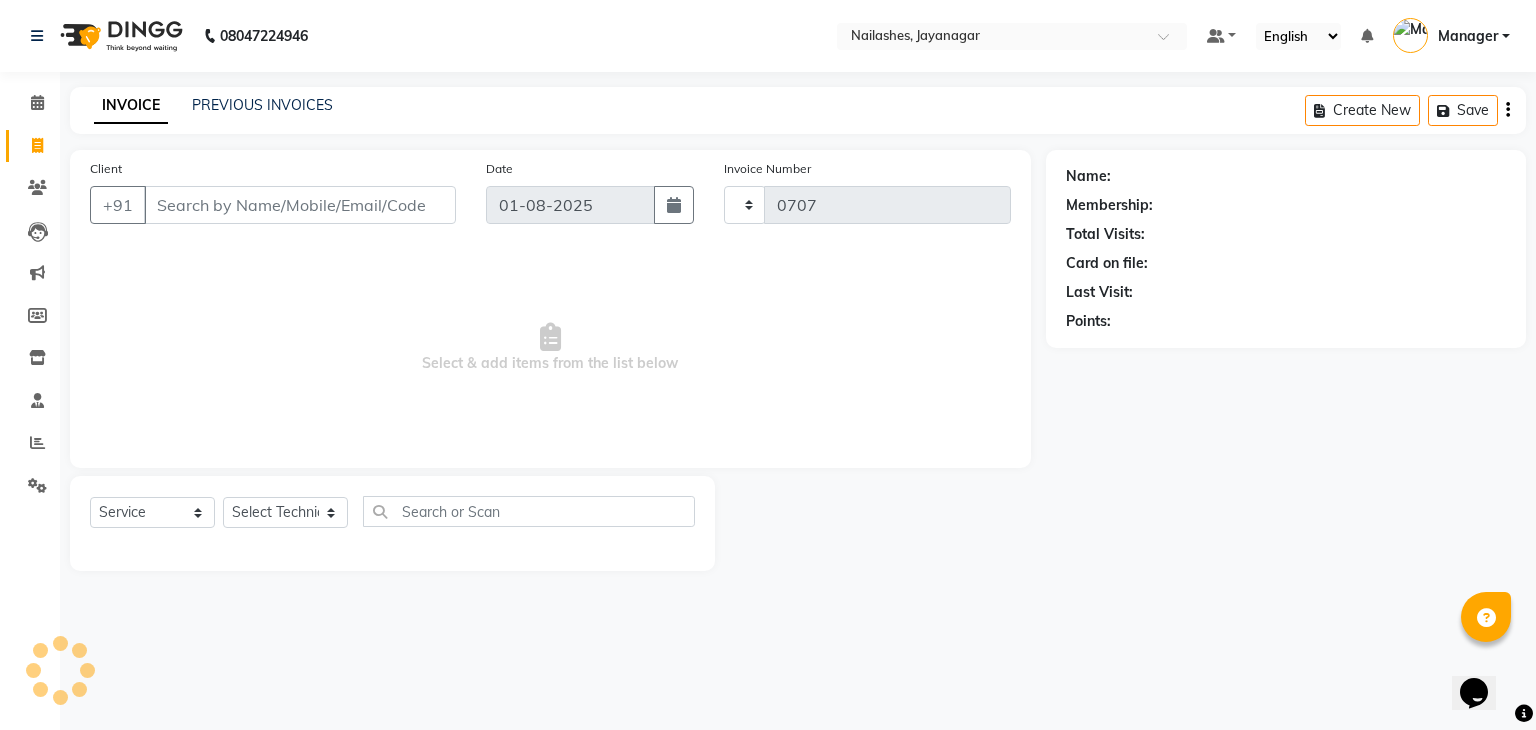 select on "4495" 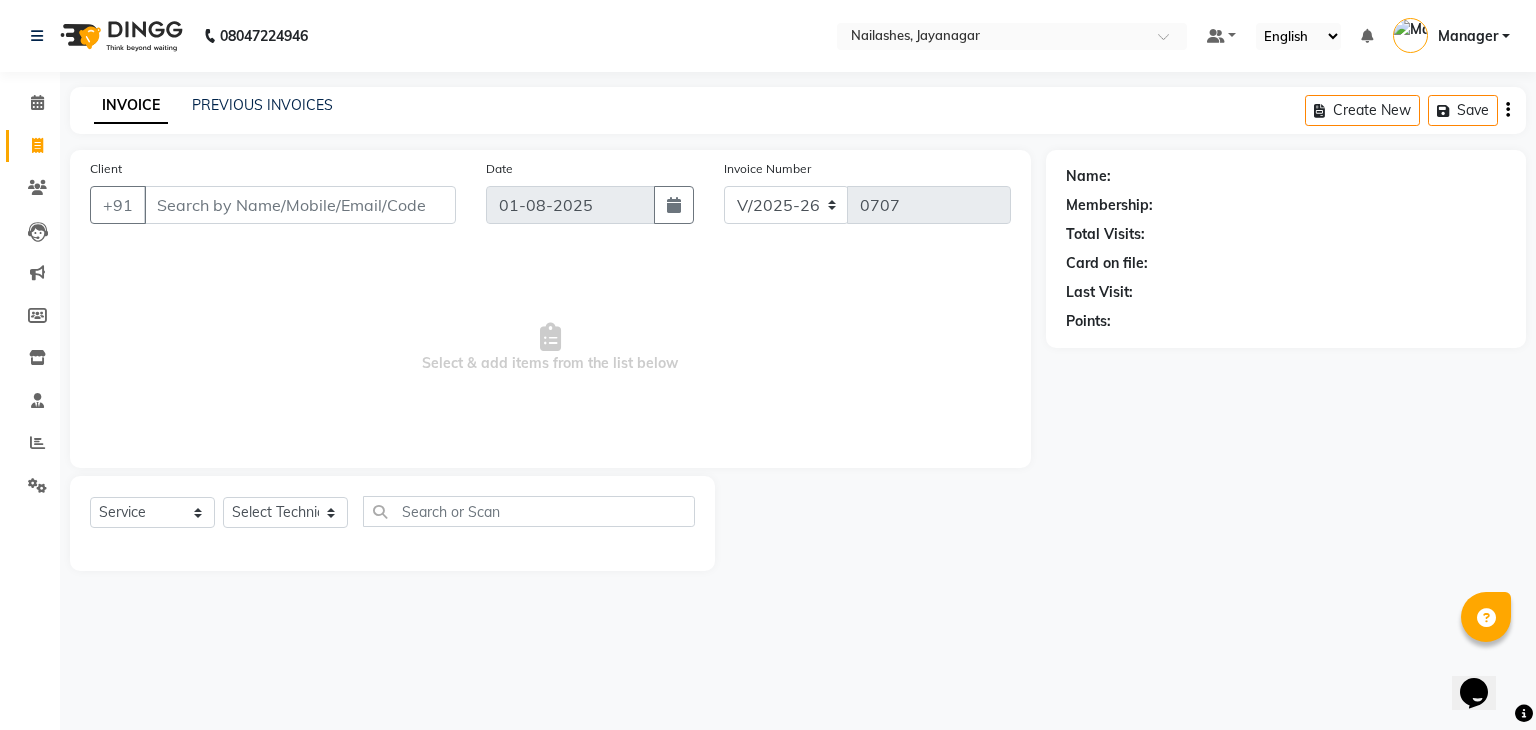 click on "Client" at bounding box center (300, 205) 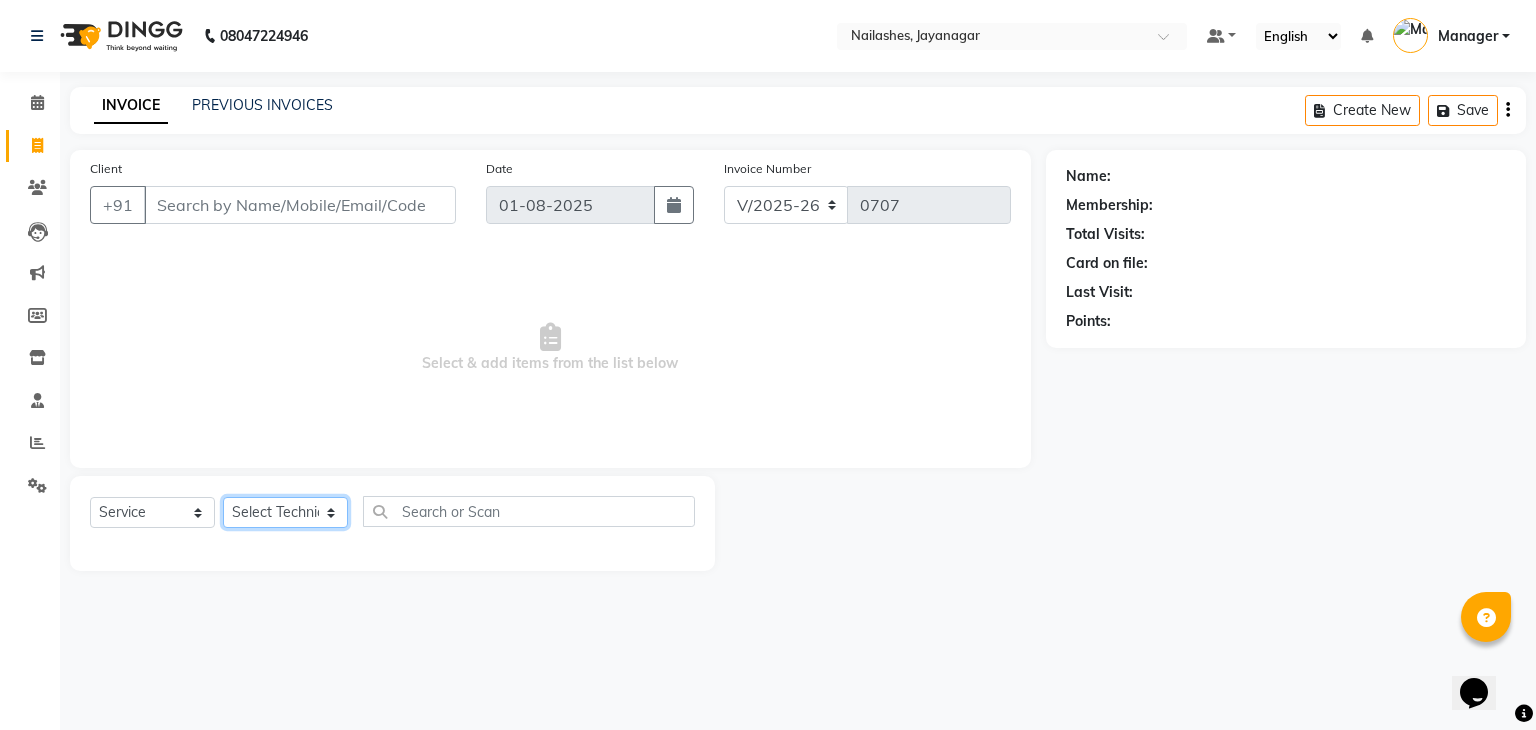 click on "Select Technician Admin ayaan DAYAL Manager mohith PRINCE Ranjitha Soundarya" 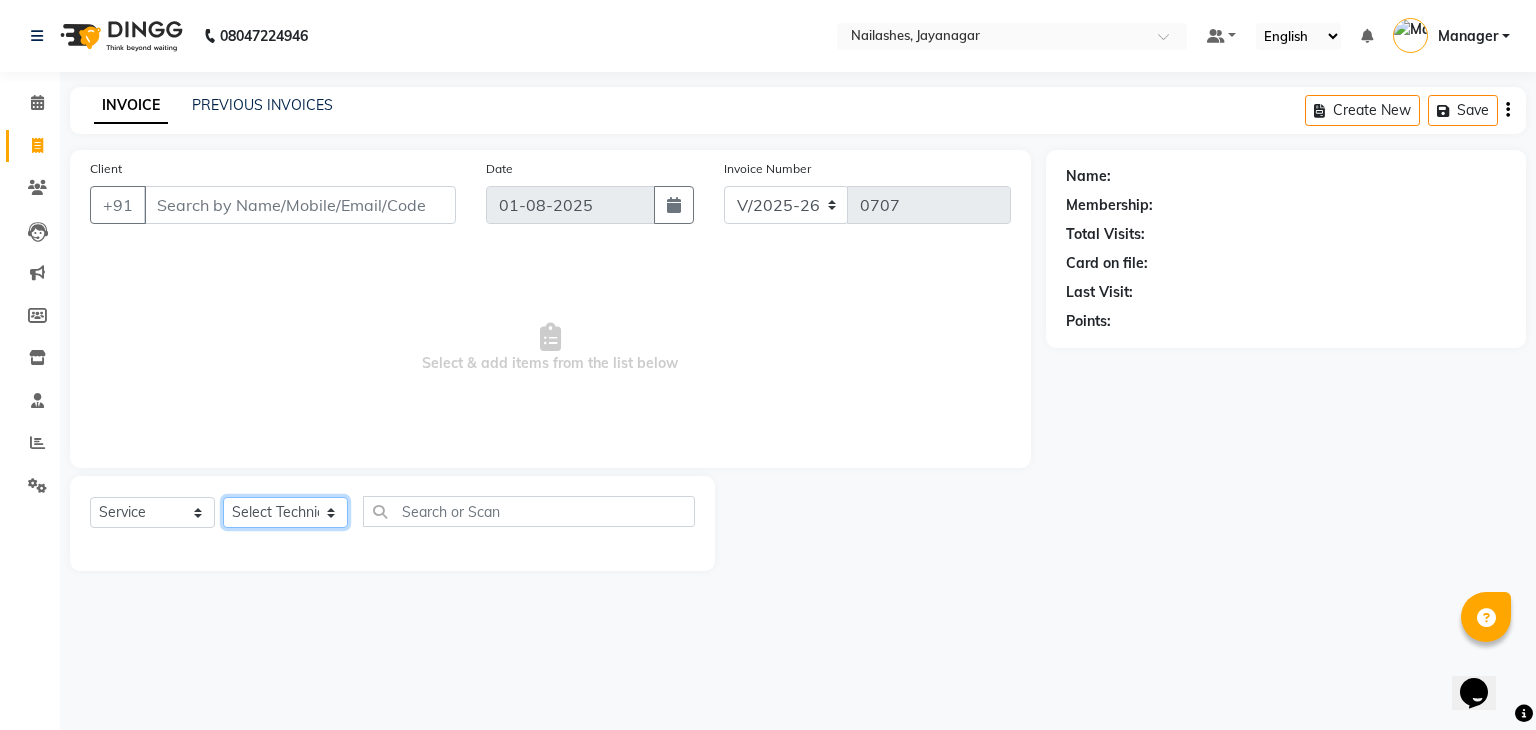 select on "63008" 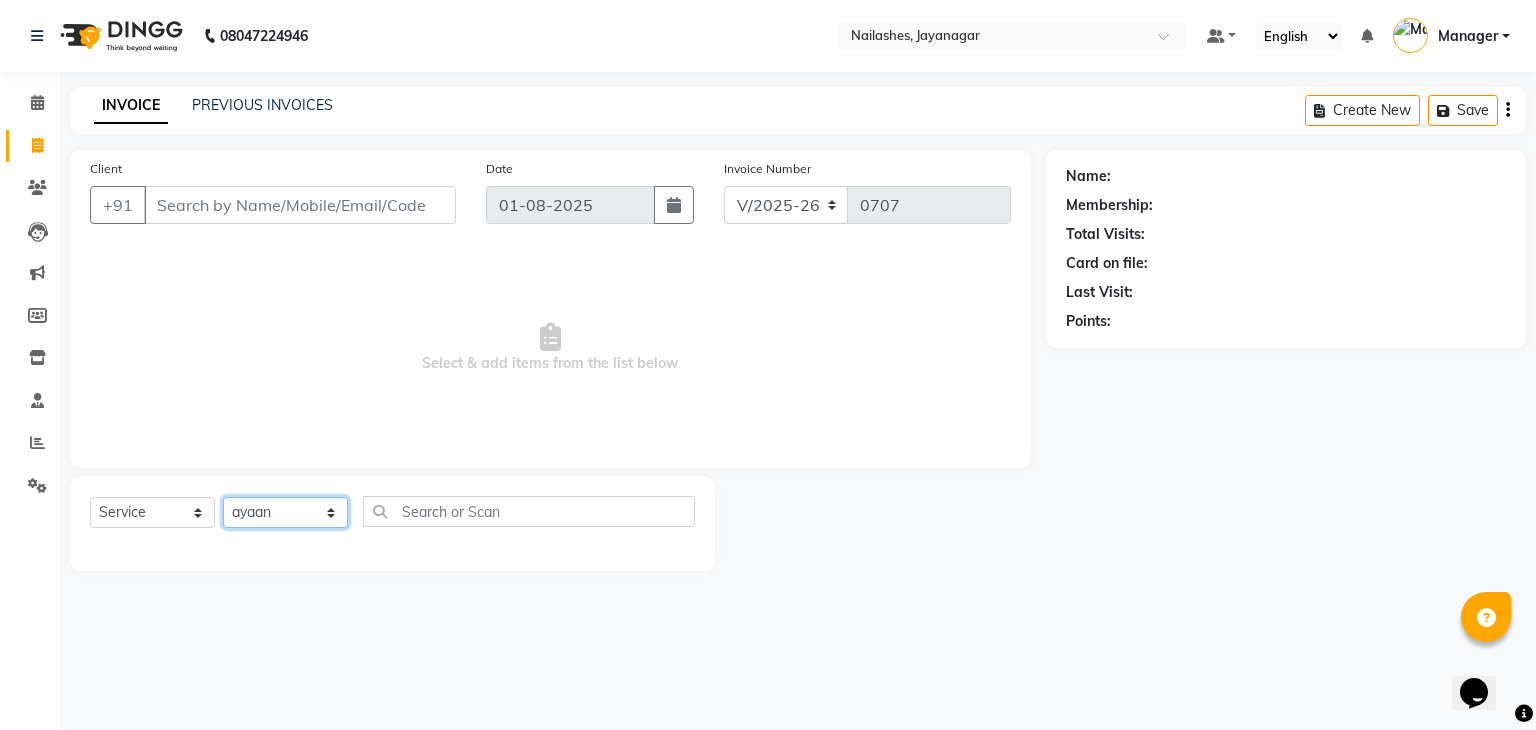 click on "Select Technician Admin ayaan DAYAL Manager mohith PRINCE Ranjitha Soundarya" 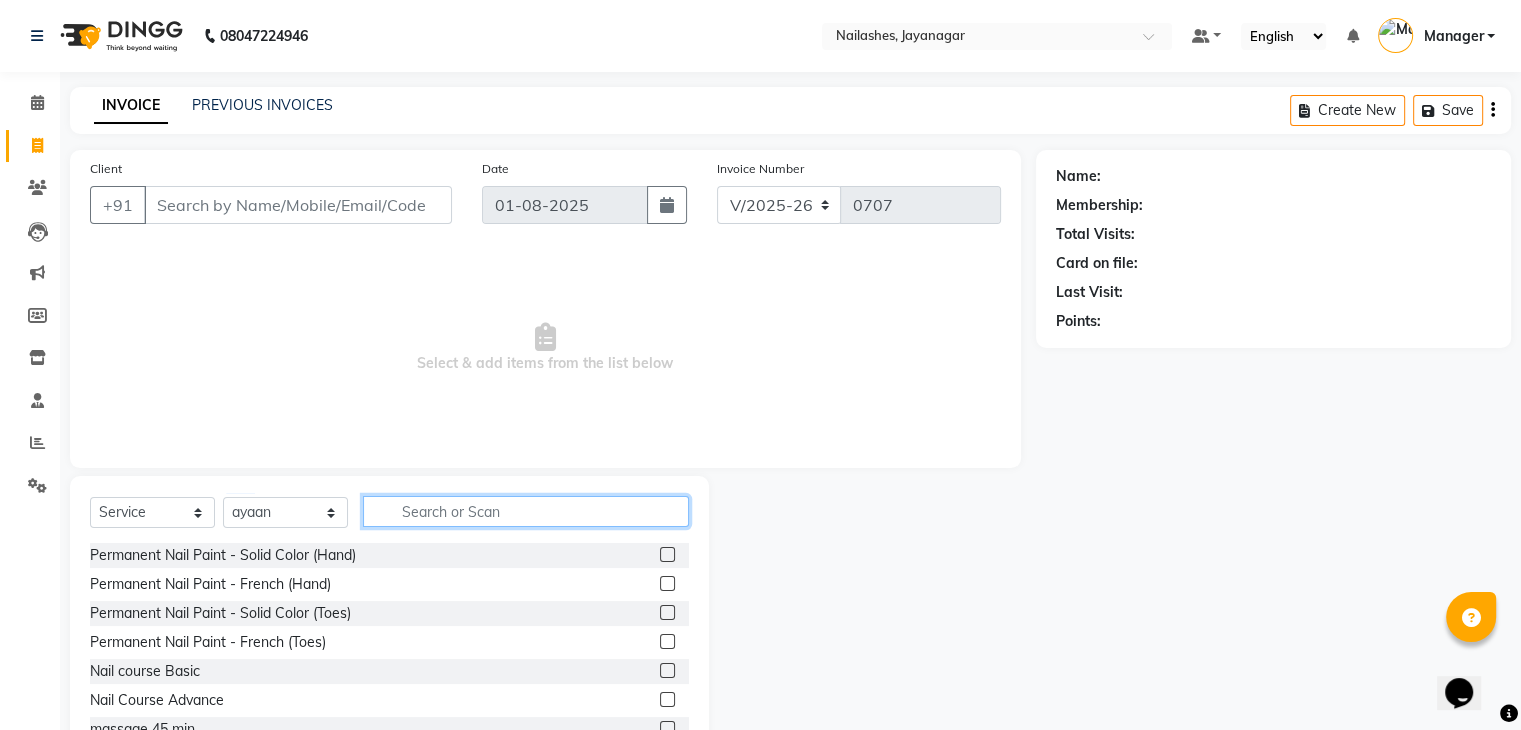 click 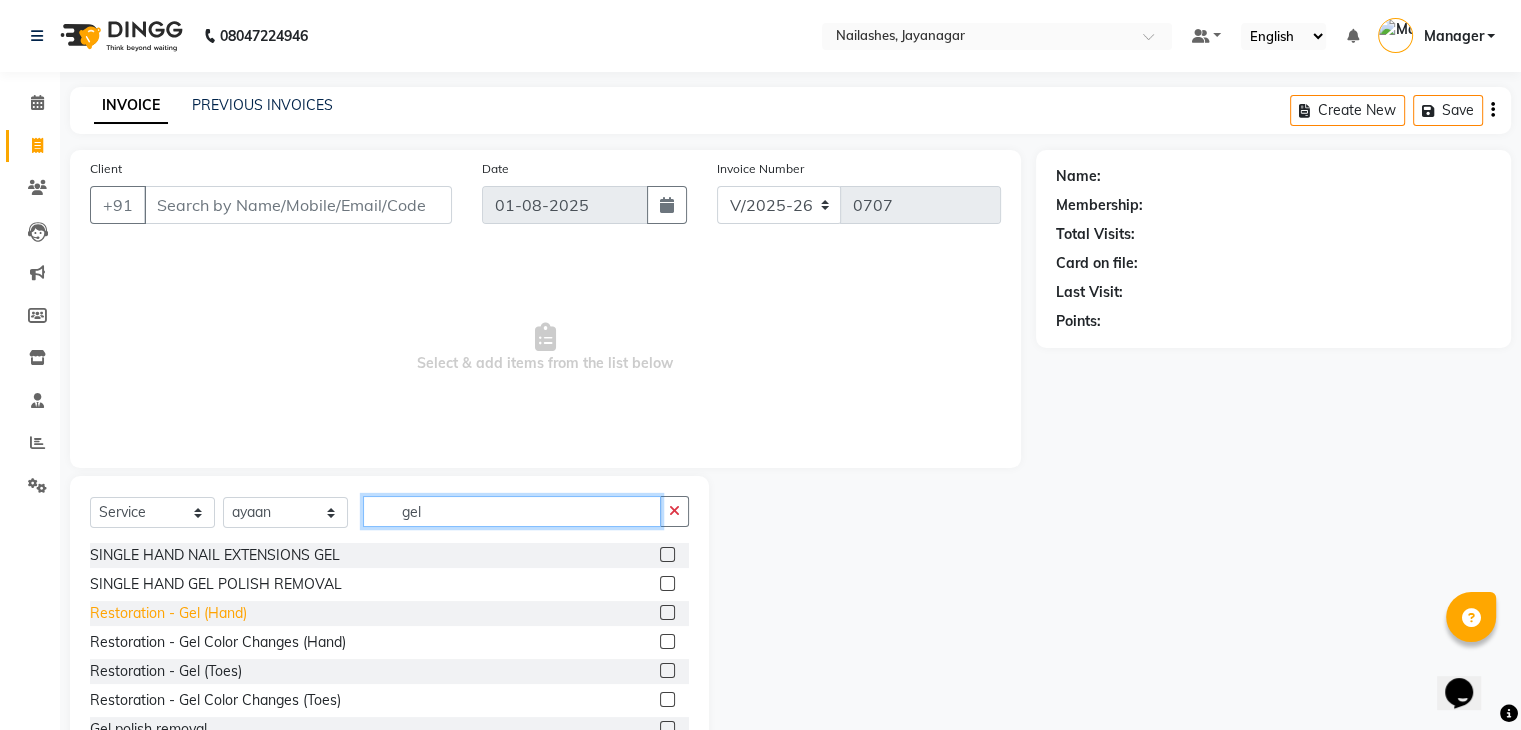 type on "gel" 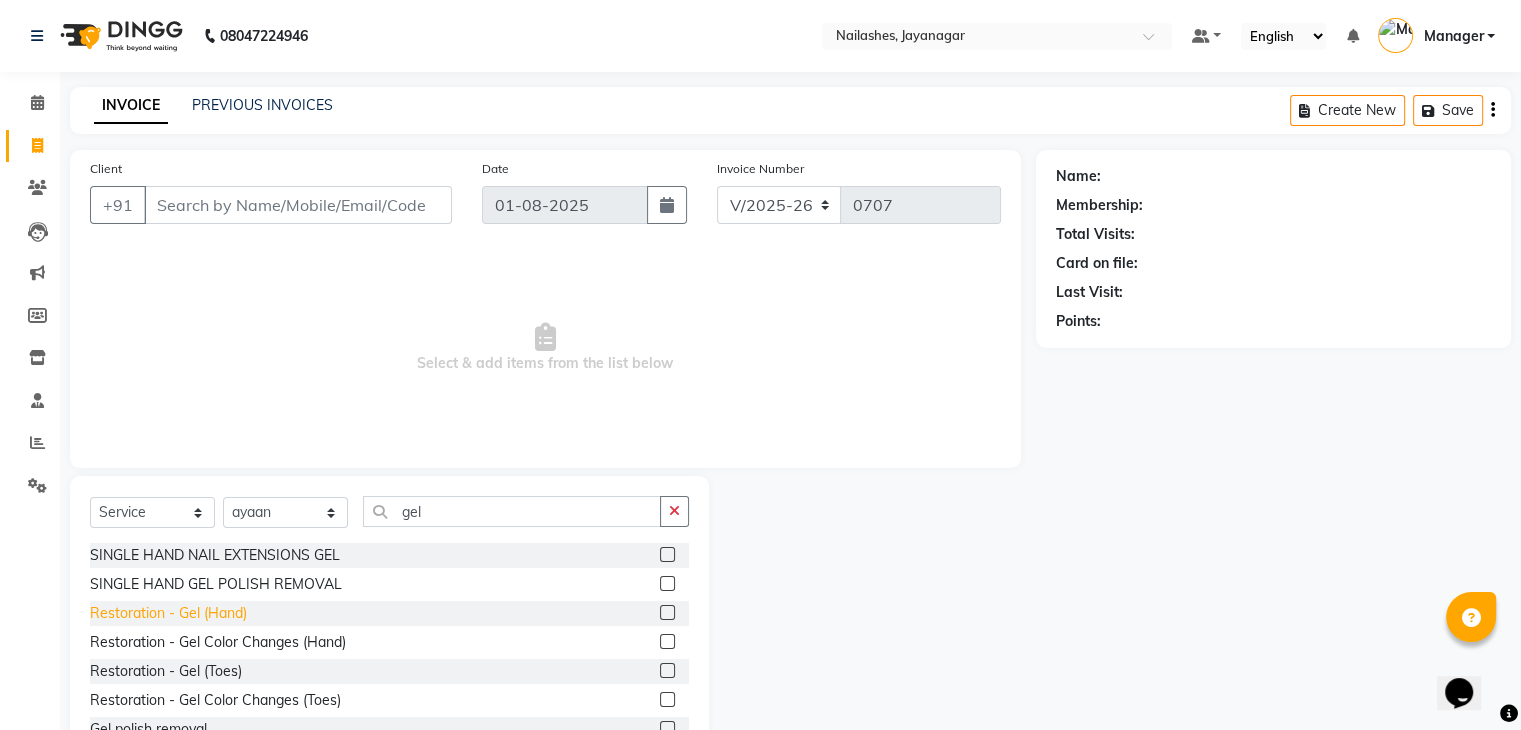 click on "Restoration - Gel (Hand)" 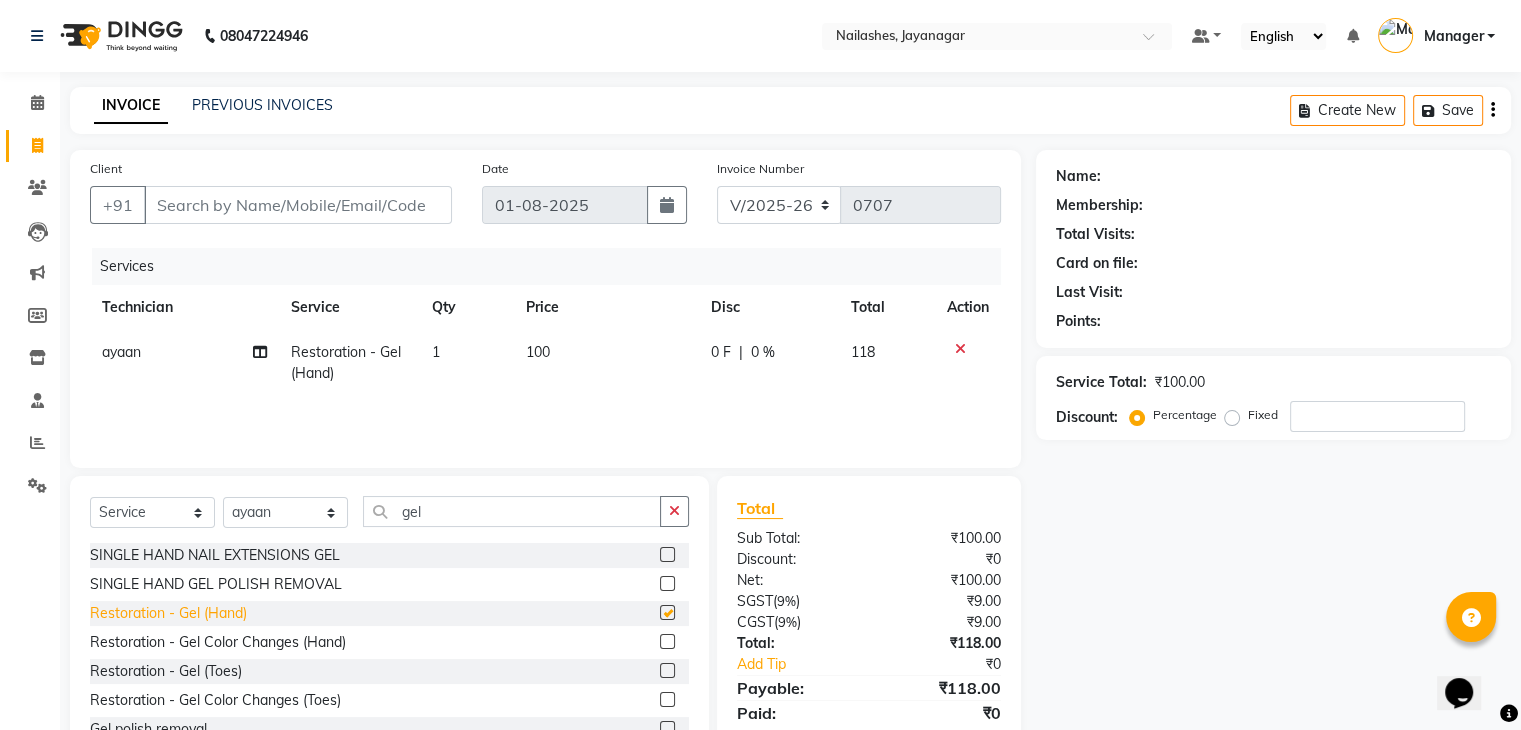 checkbox on "false" 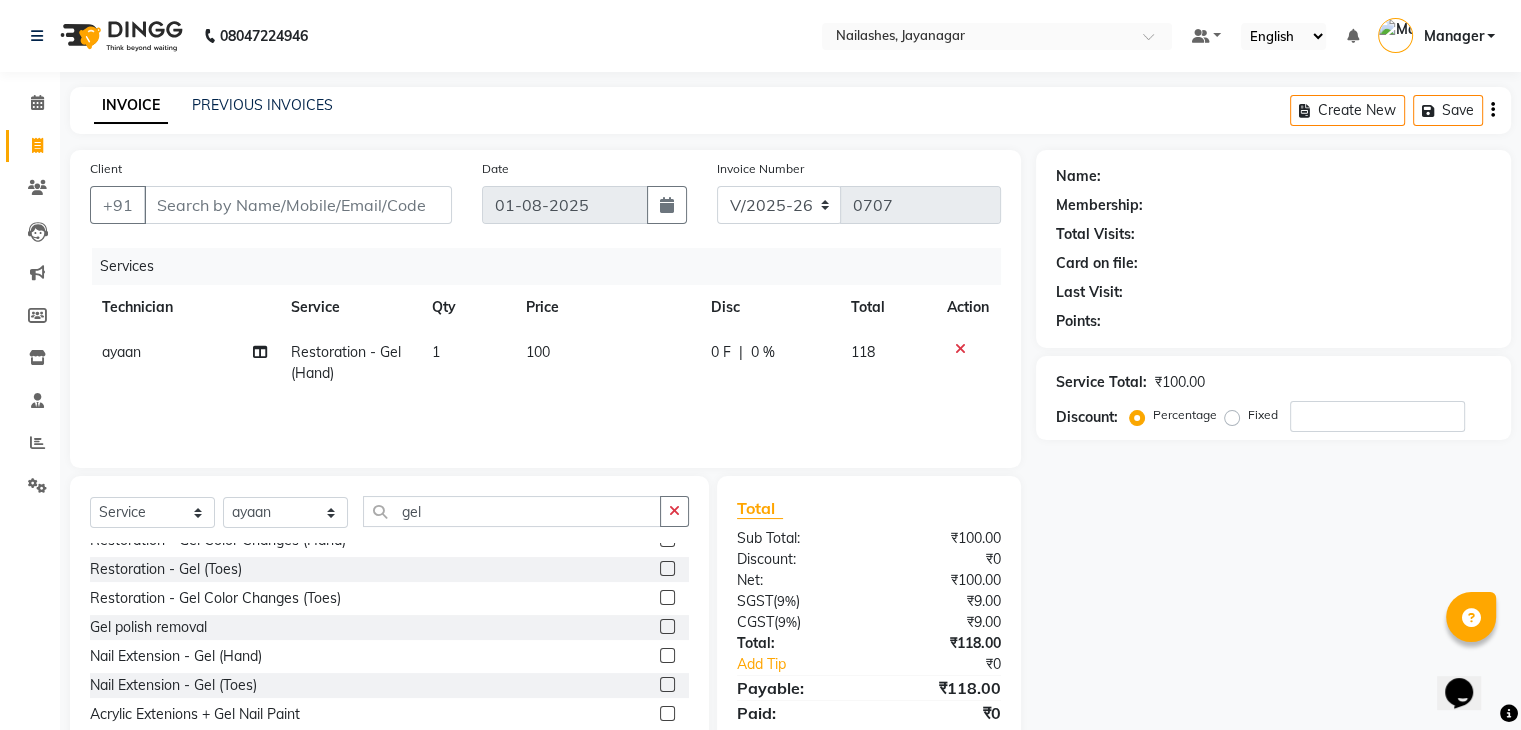 scroll, scrollTop: 100, scrollLeft: 0, axis: vertical 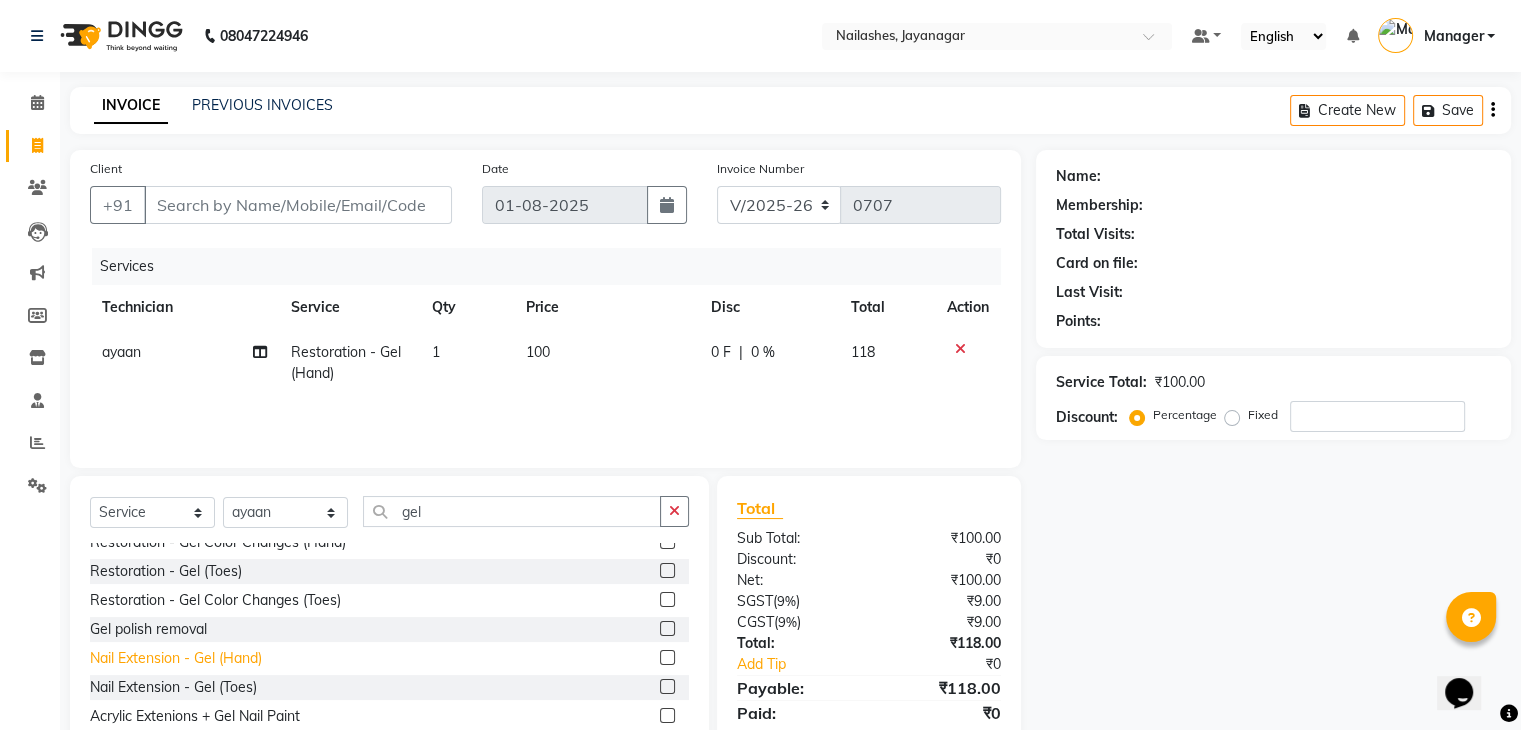 click on "Nail Extension - Gel (Hand)" 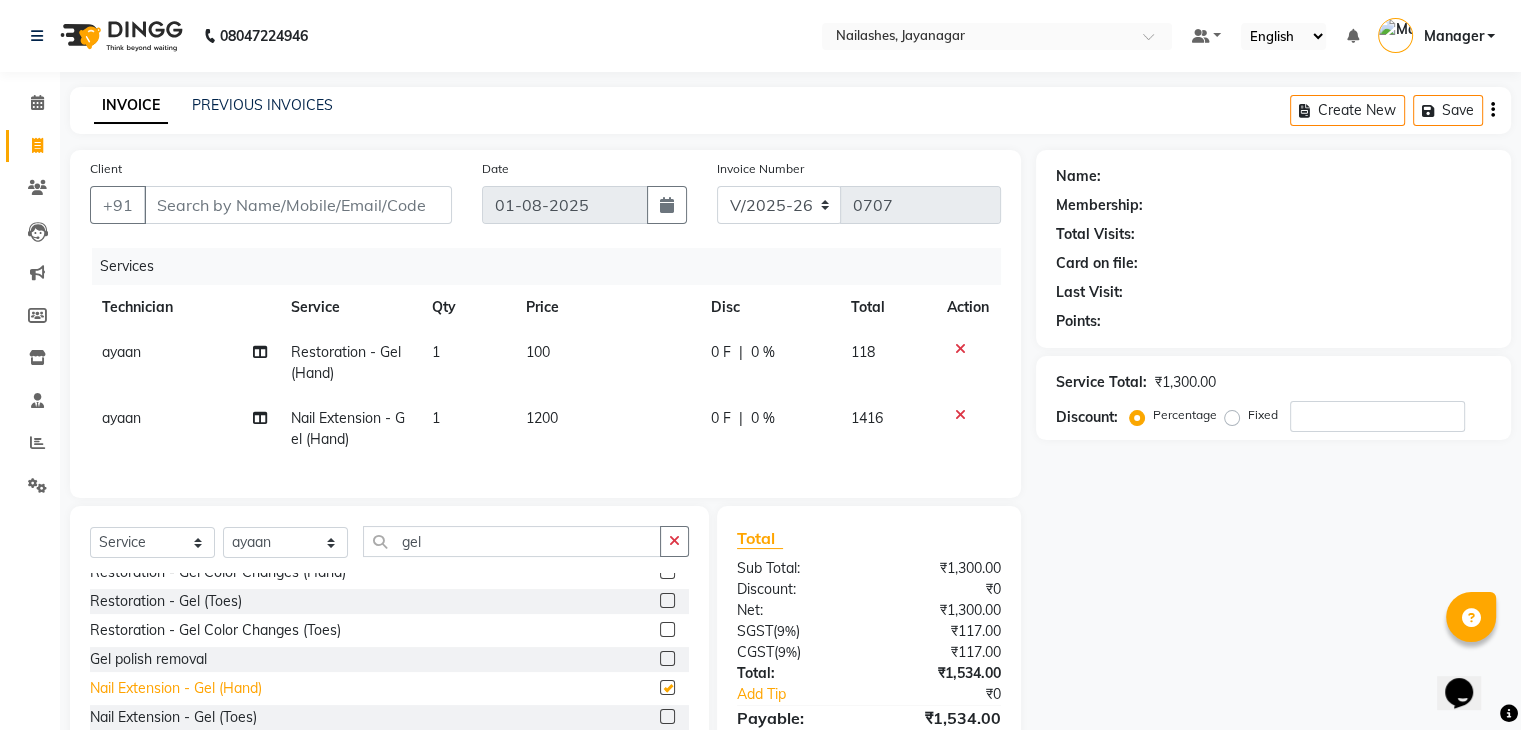 checkbox on "false" 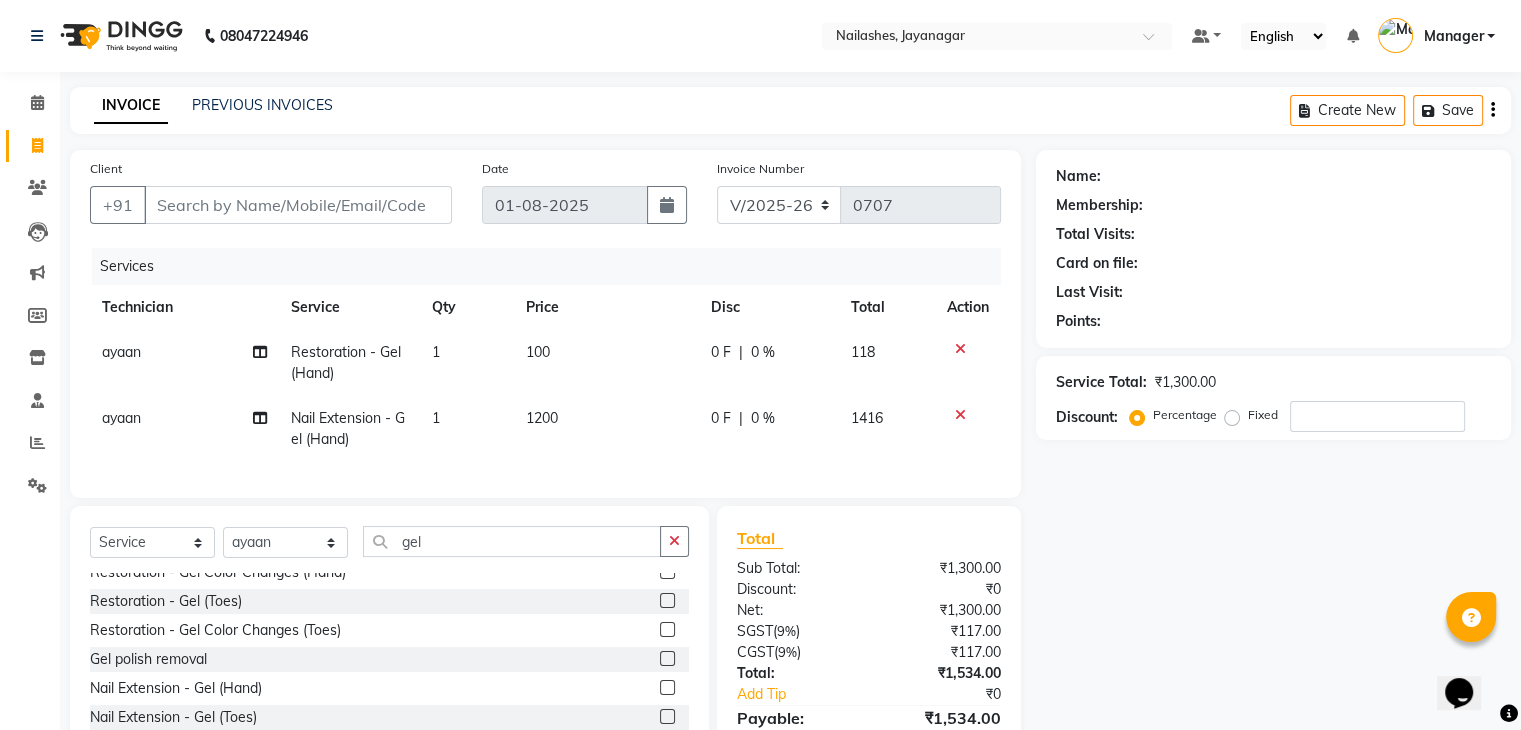 click 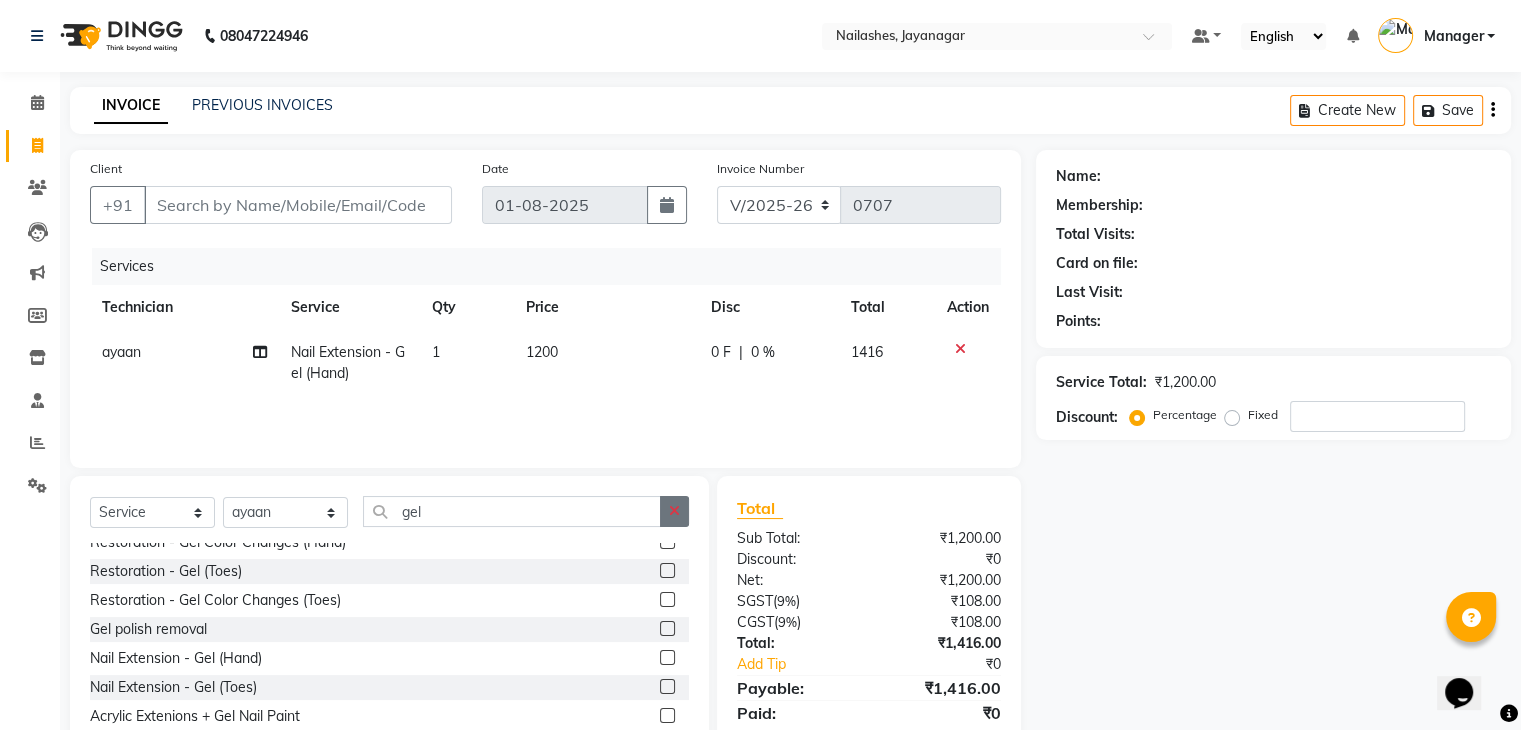 click 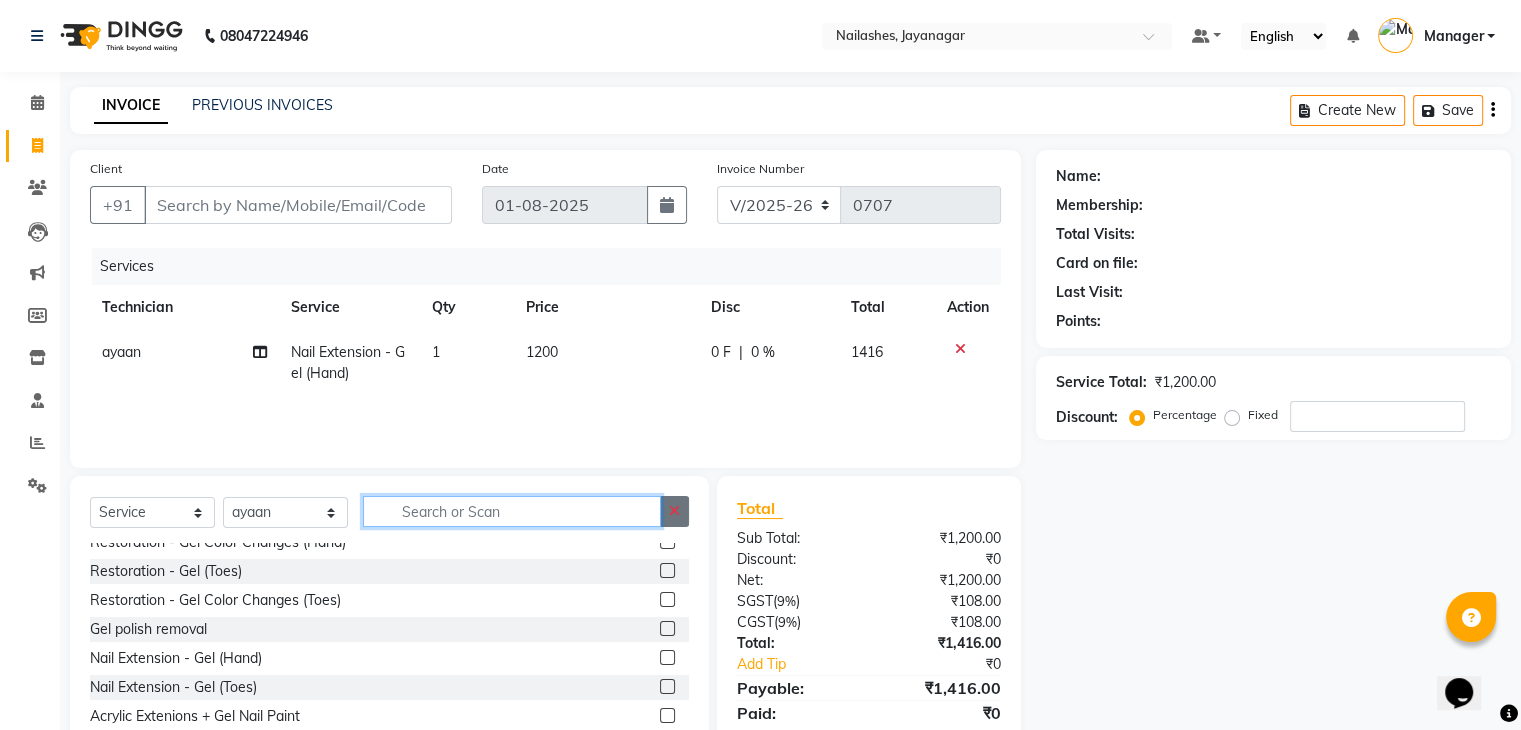 scroll, scrollTop: 854, scrollLeft: 0, axis: vertical 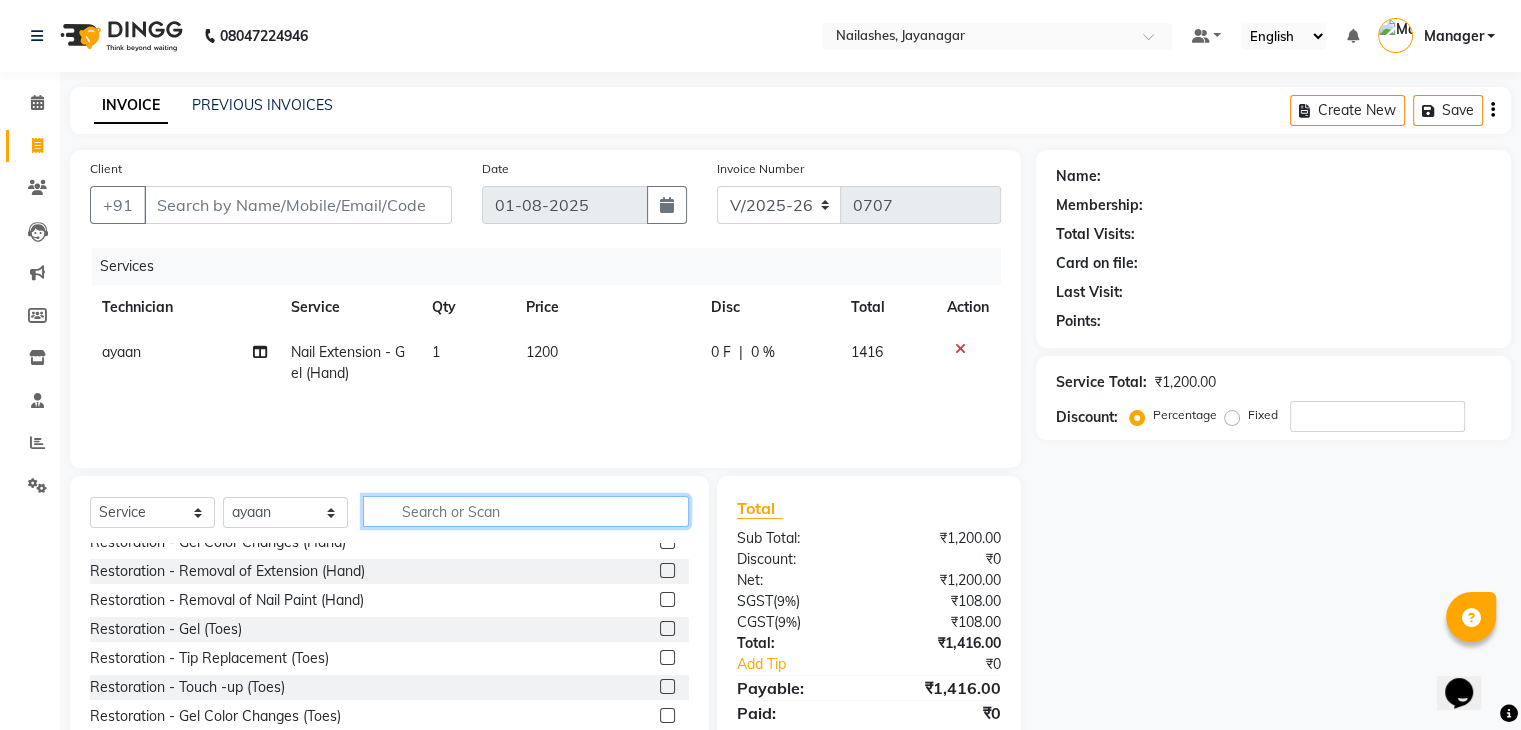 click 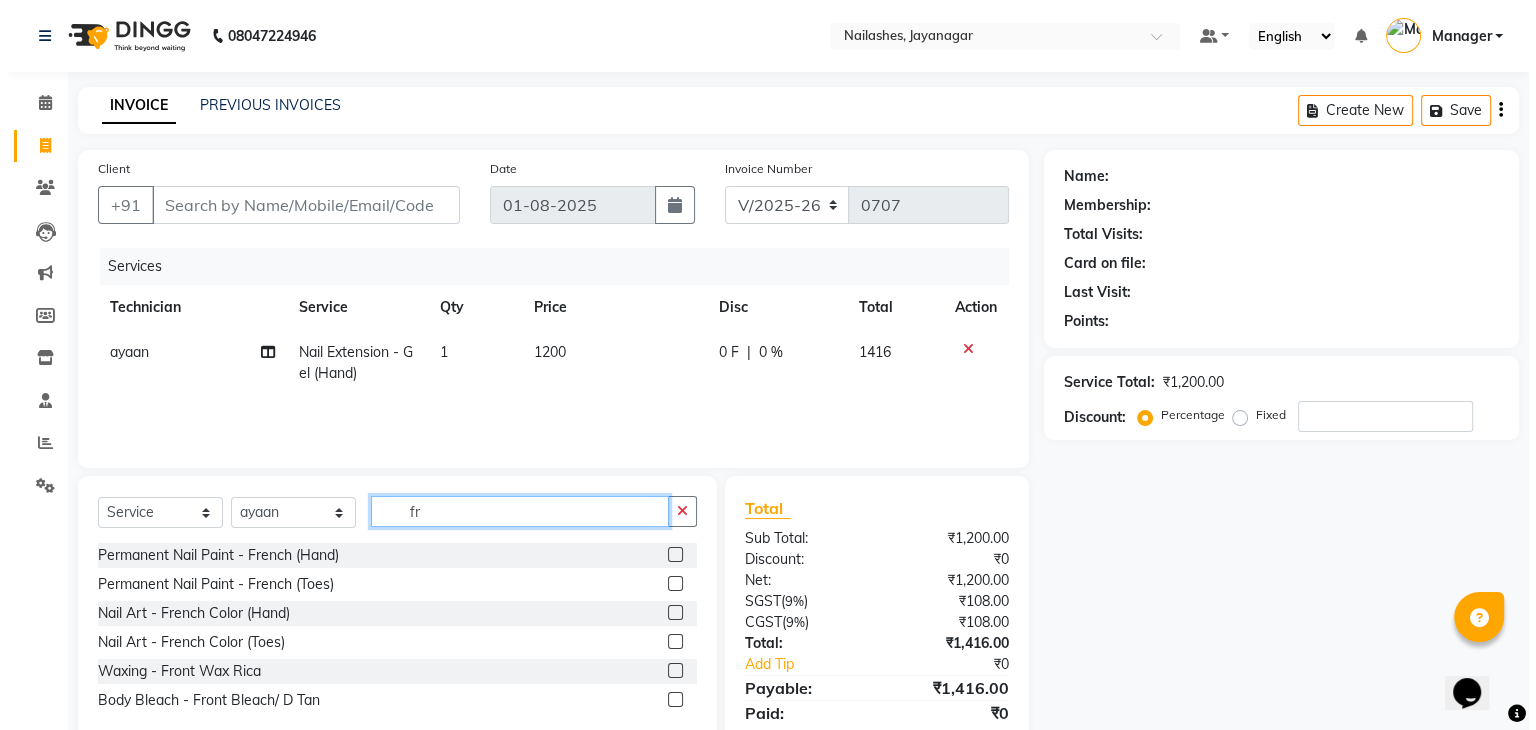 scroll, scrollTop: 0, scrollLeft: 0, axis: both 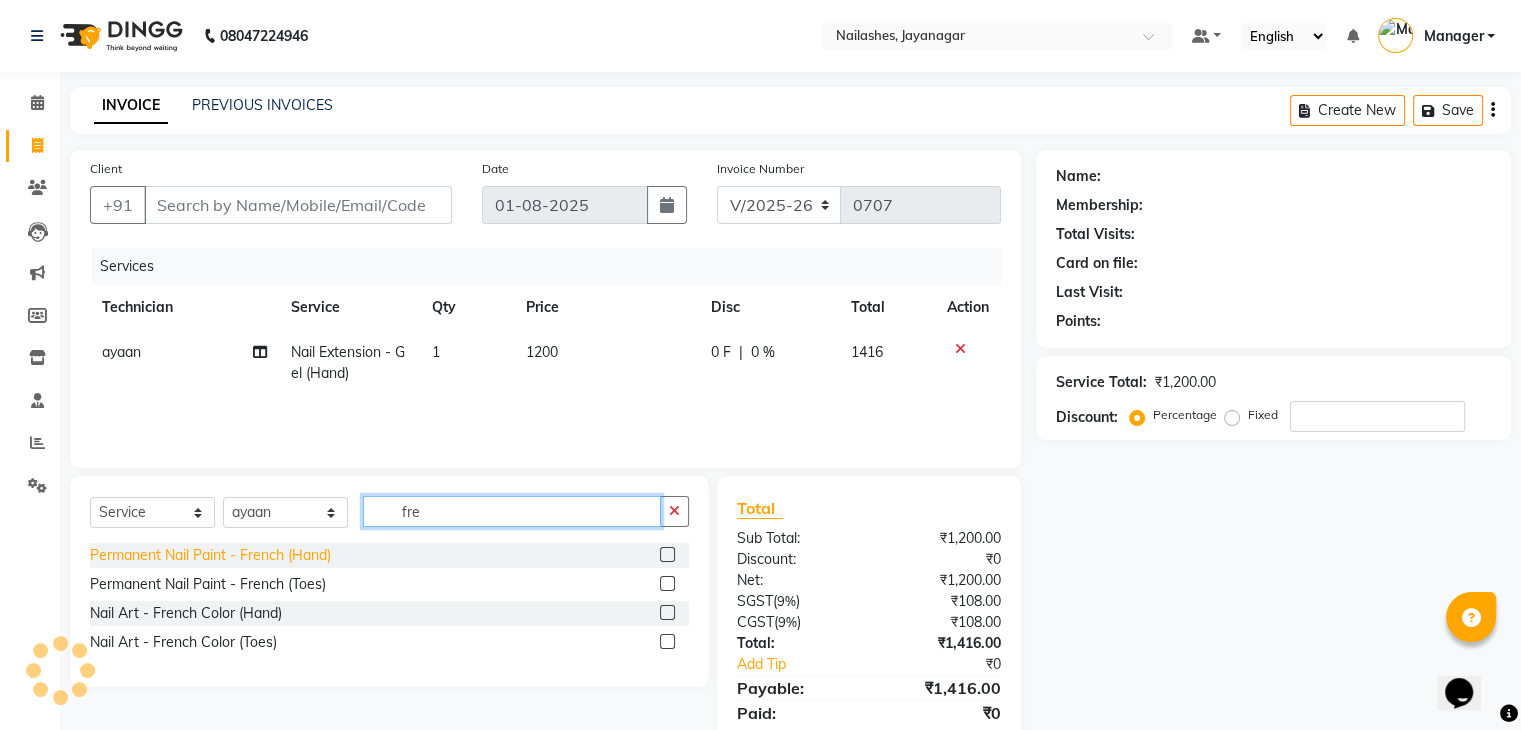 type on "fre" 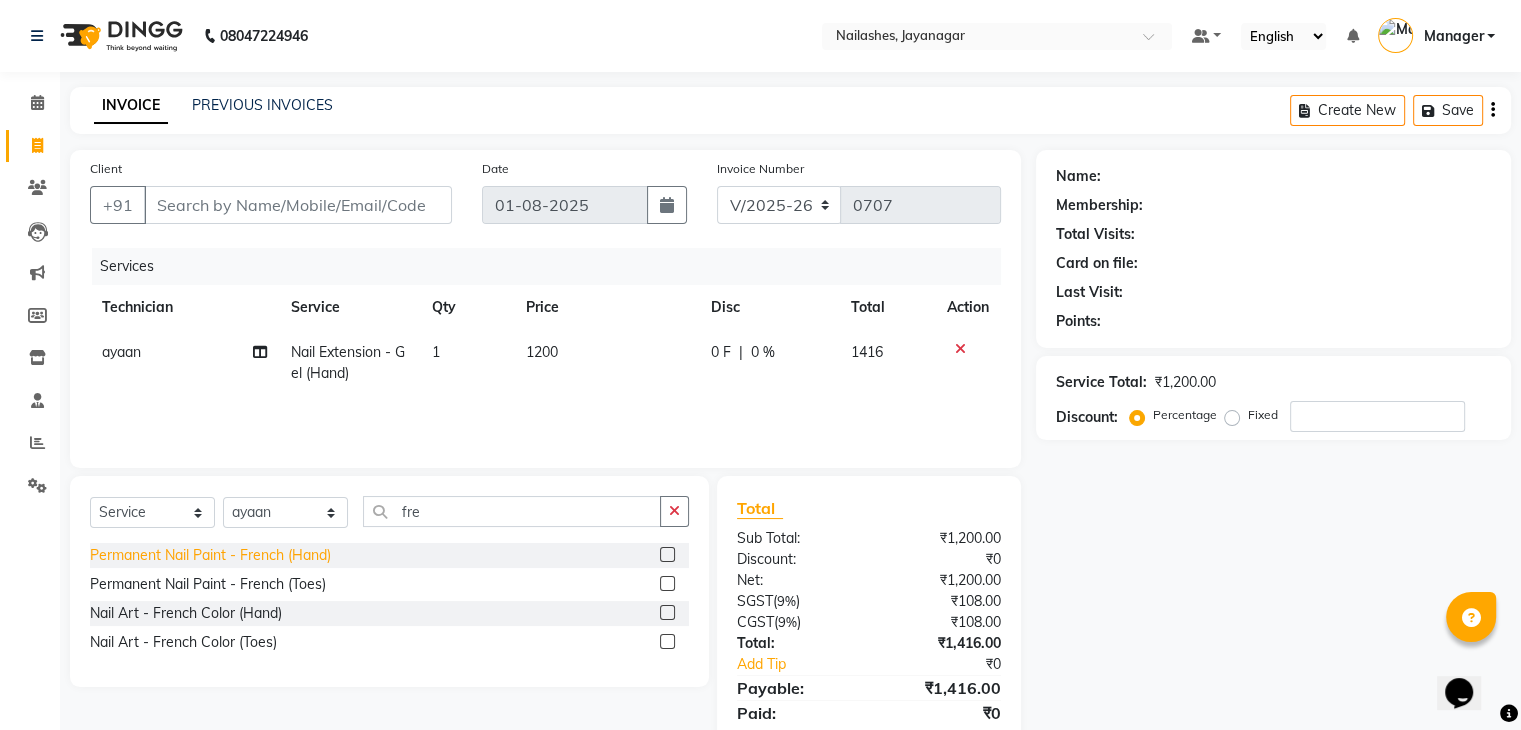 click on "Permanent Nail Paint - French (Hand)" 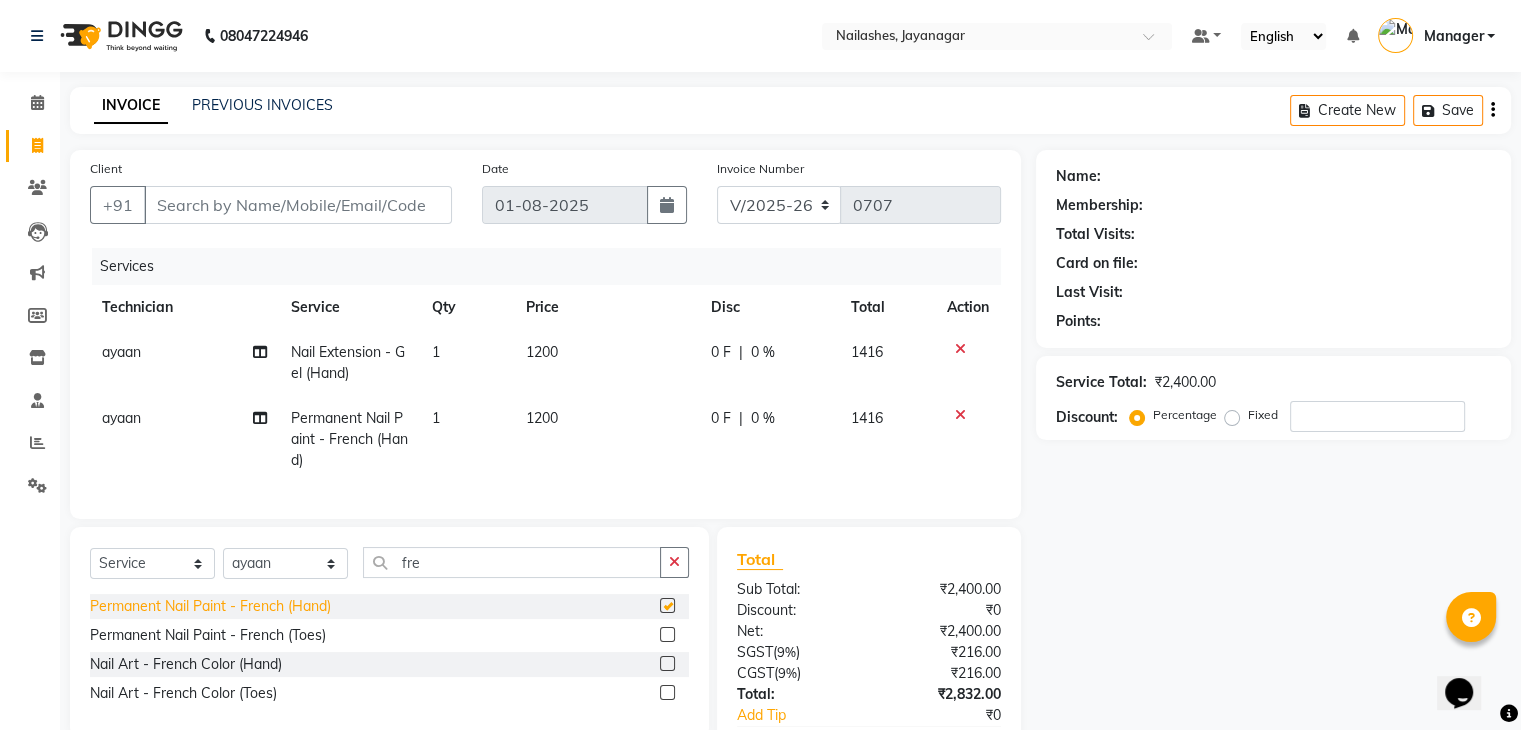 checkbox on "false" 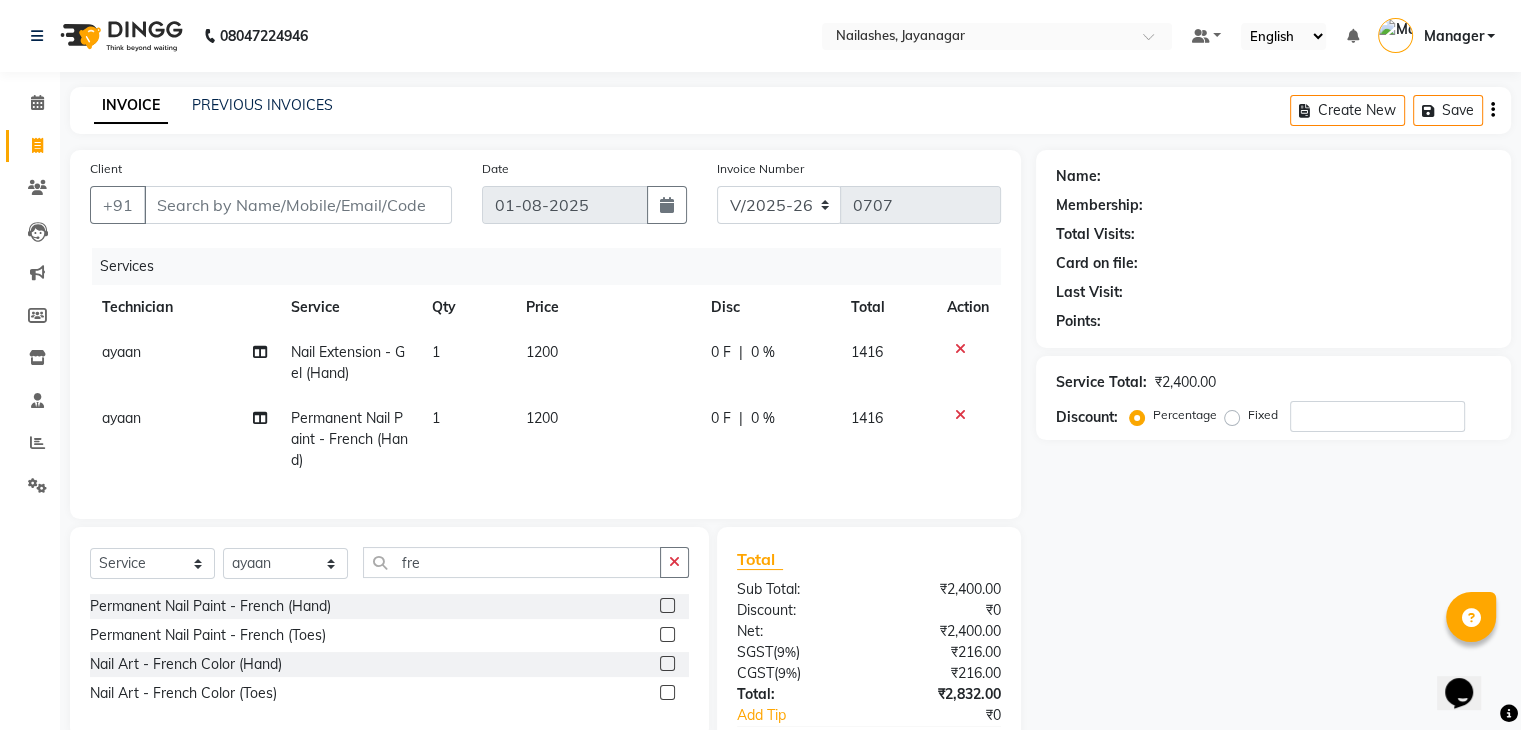 click on "1" 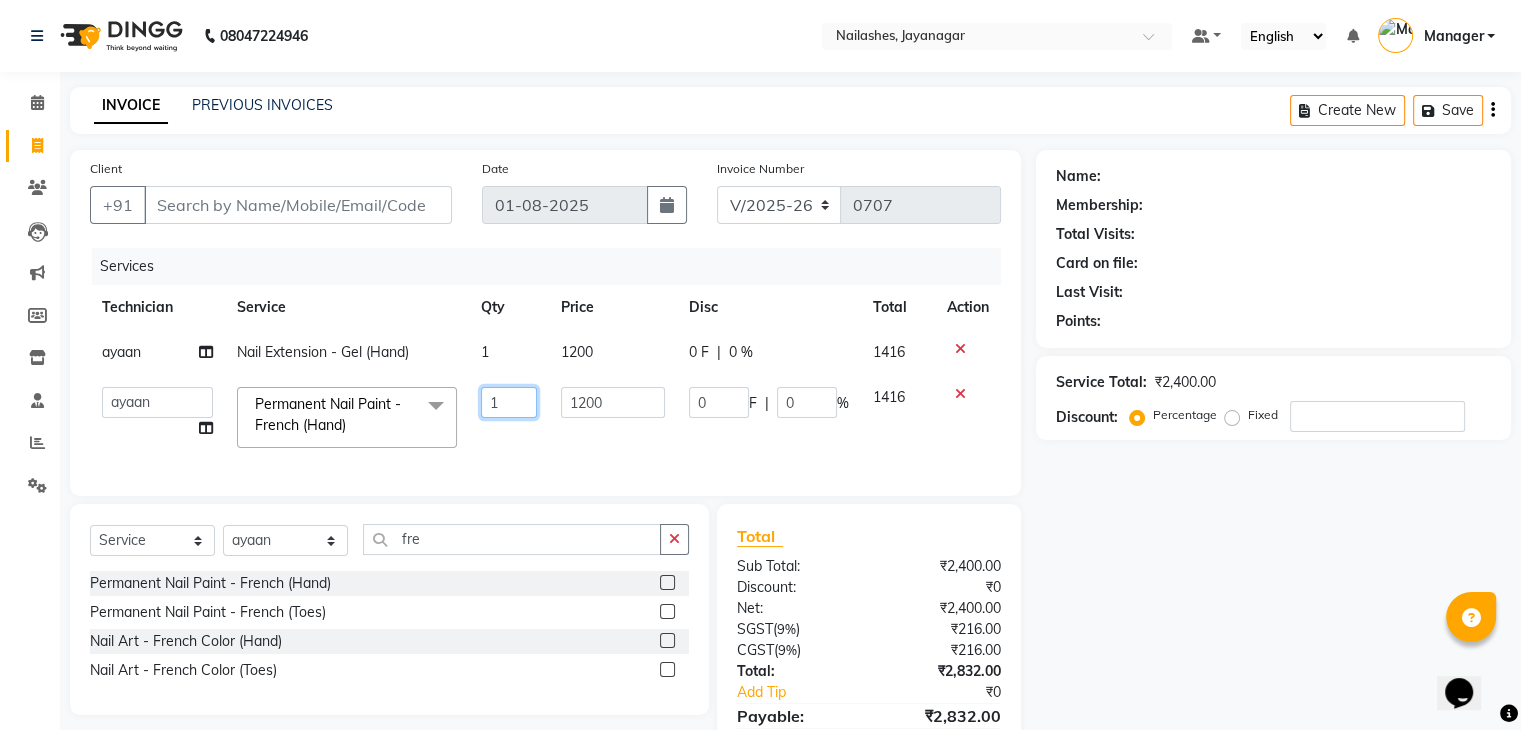 click on "1" 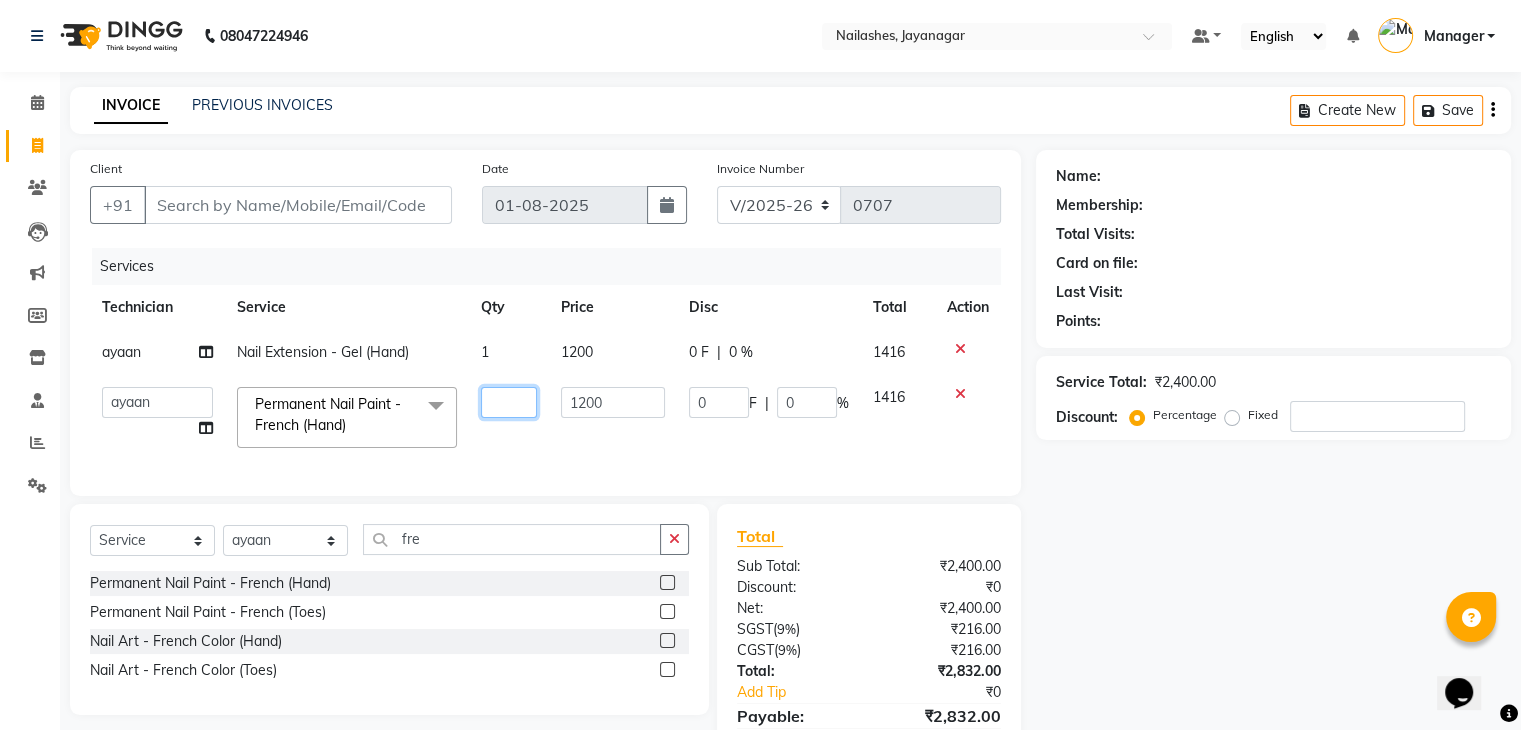 type on "6" 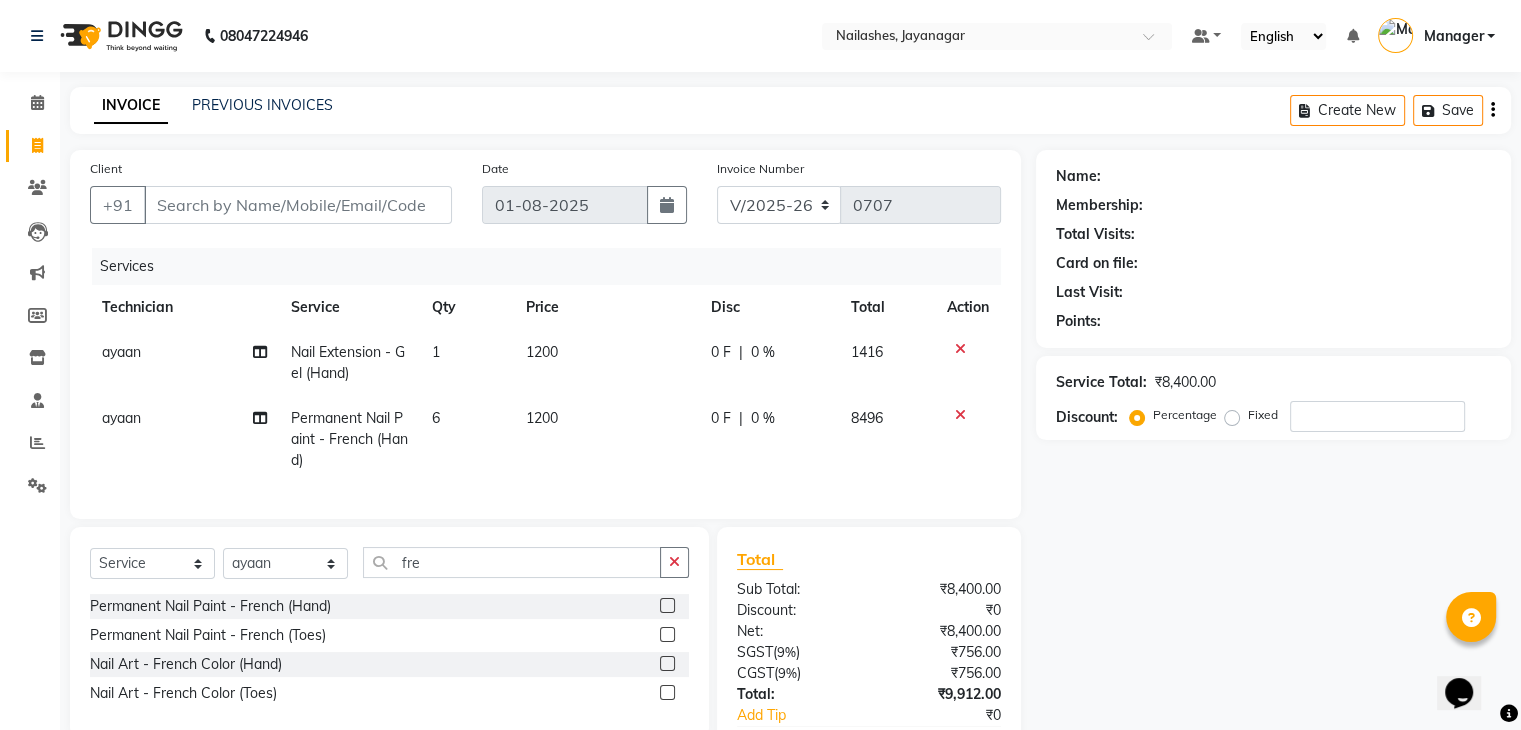 click on "1200" 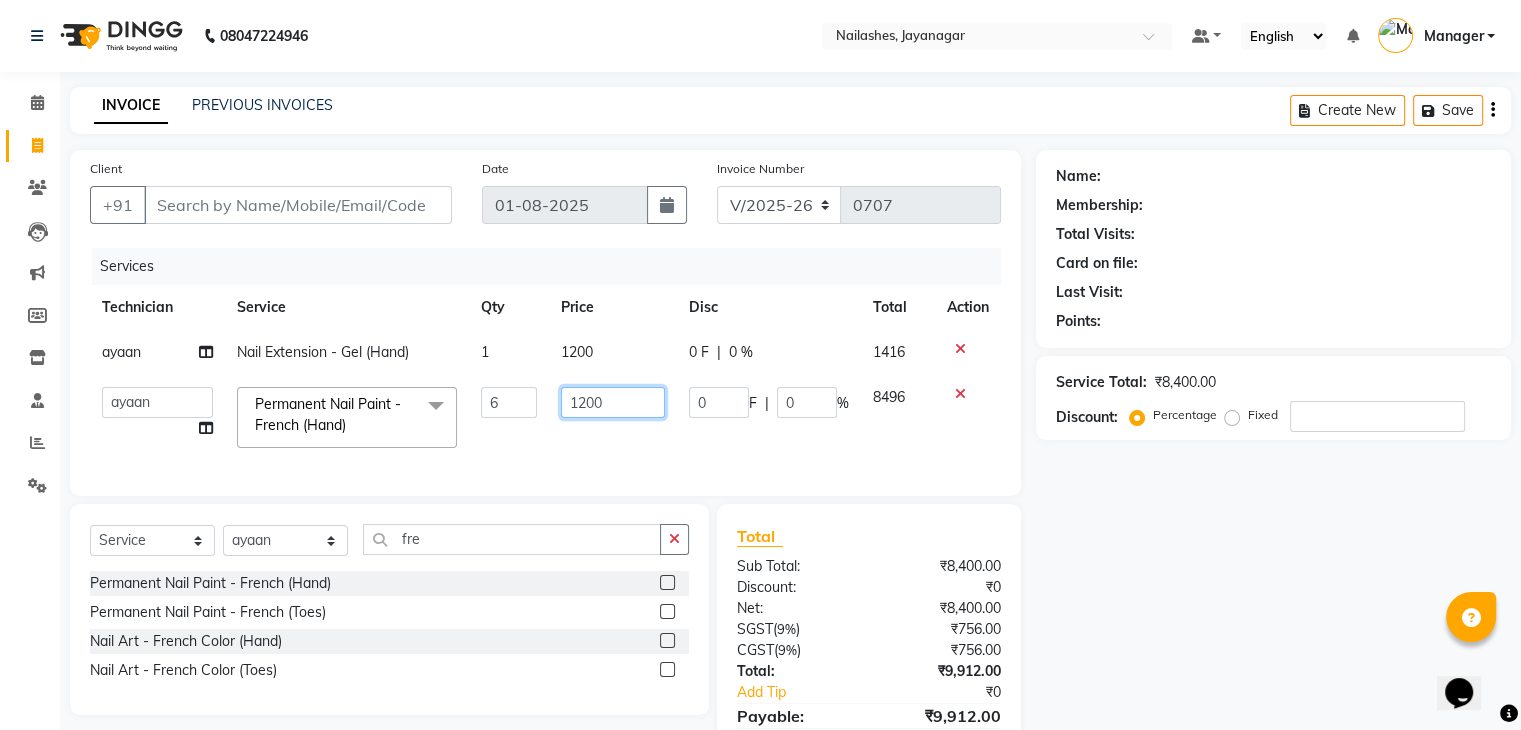 click on "1200" 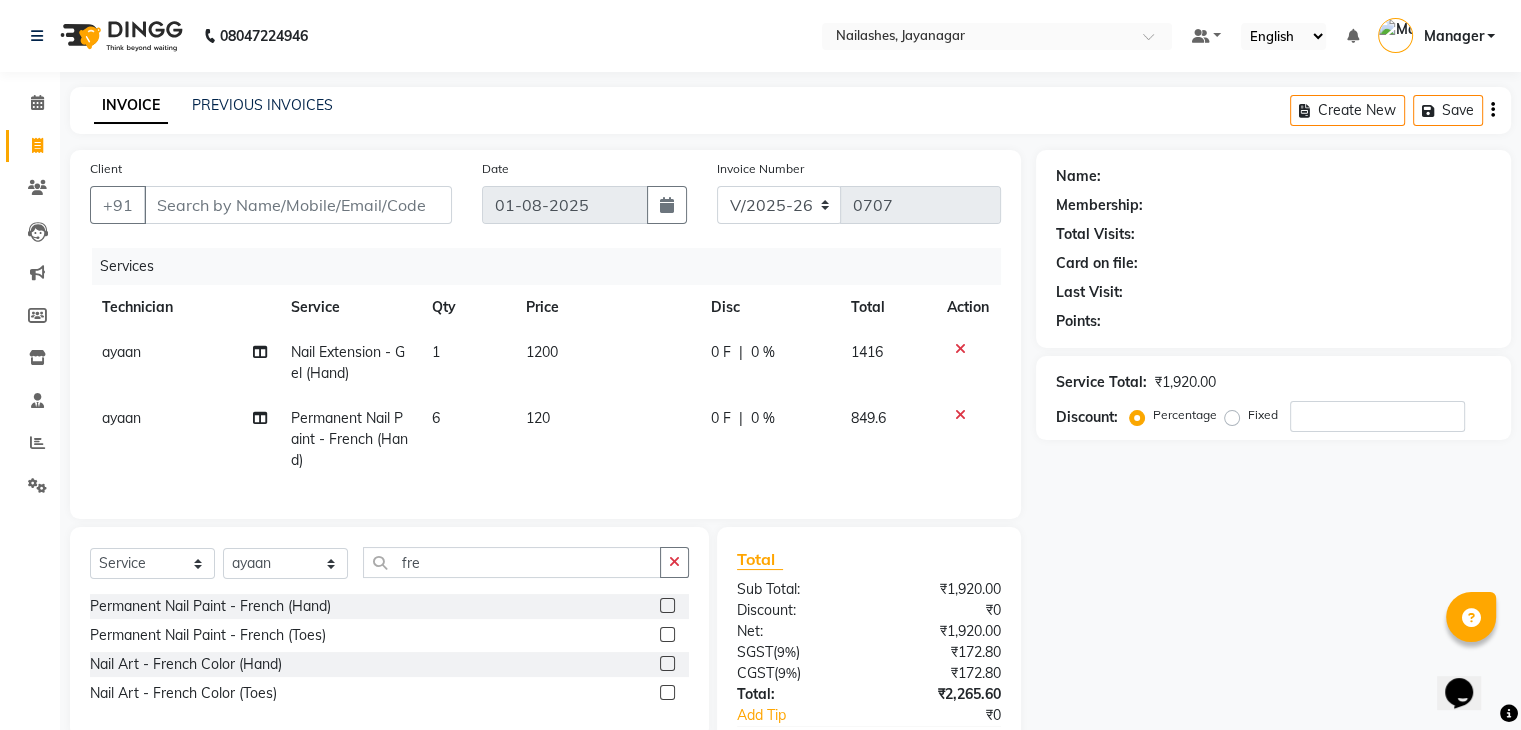 click on "Permanent Nail Paint - French (Hand) Permanent Nail Paint - French (Toes) Nail Art - French Color (Hand) Nail Art - French Color (Toes)" 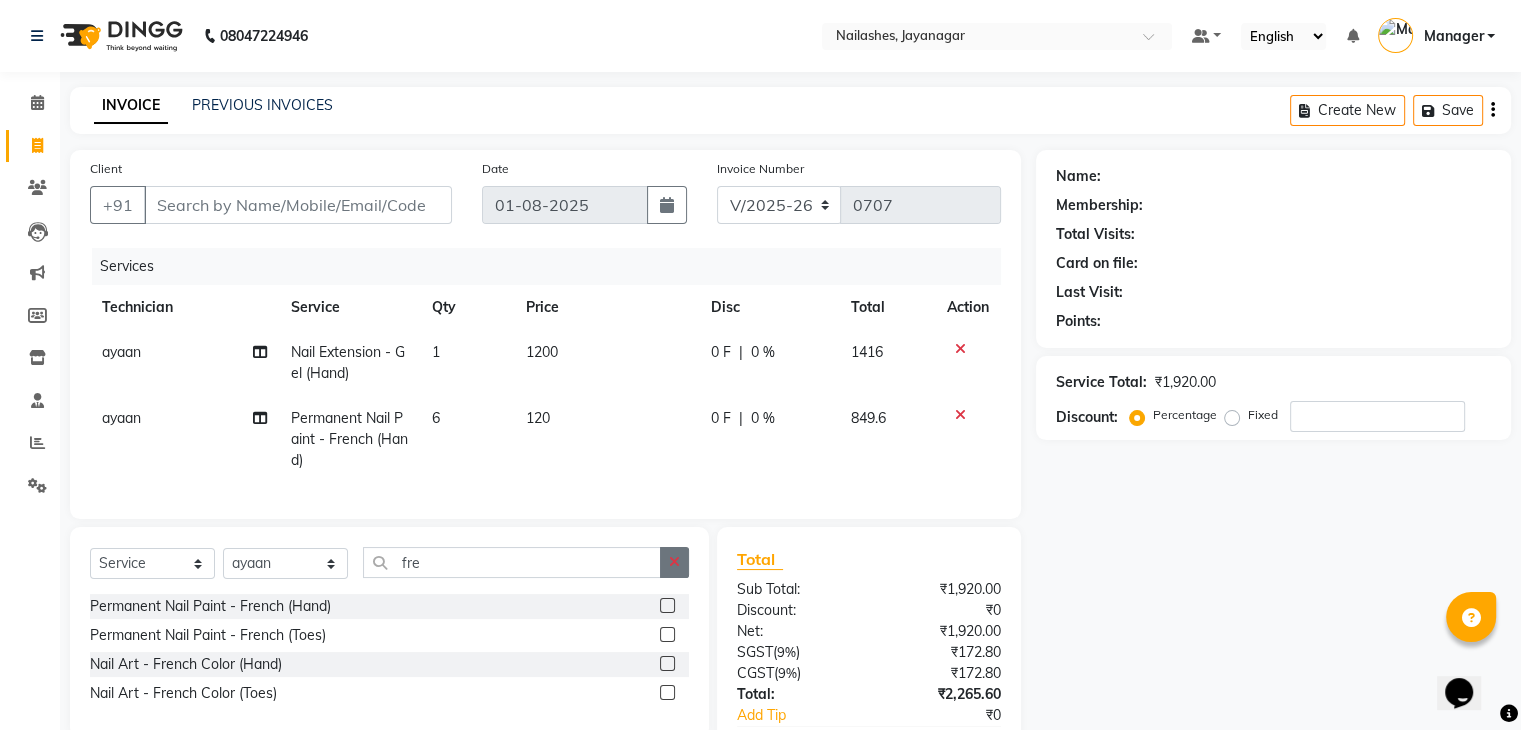 click 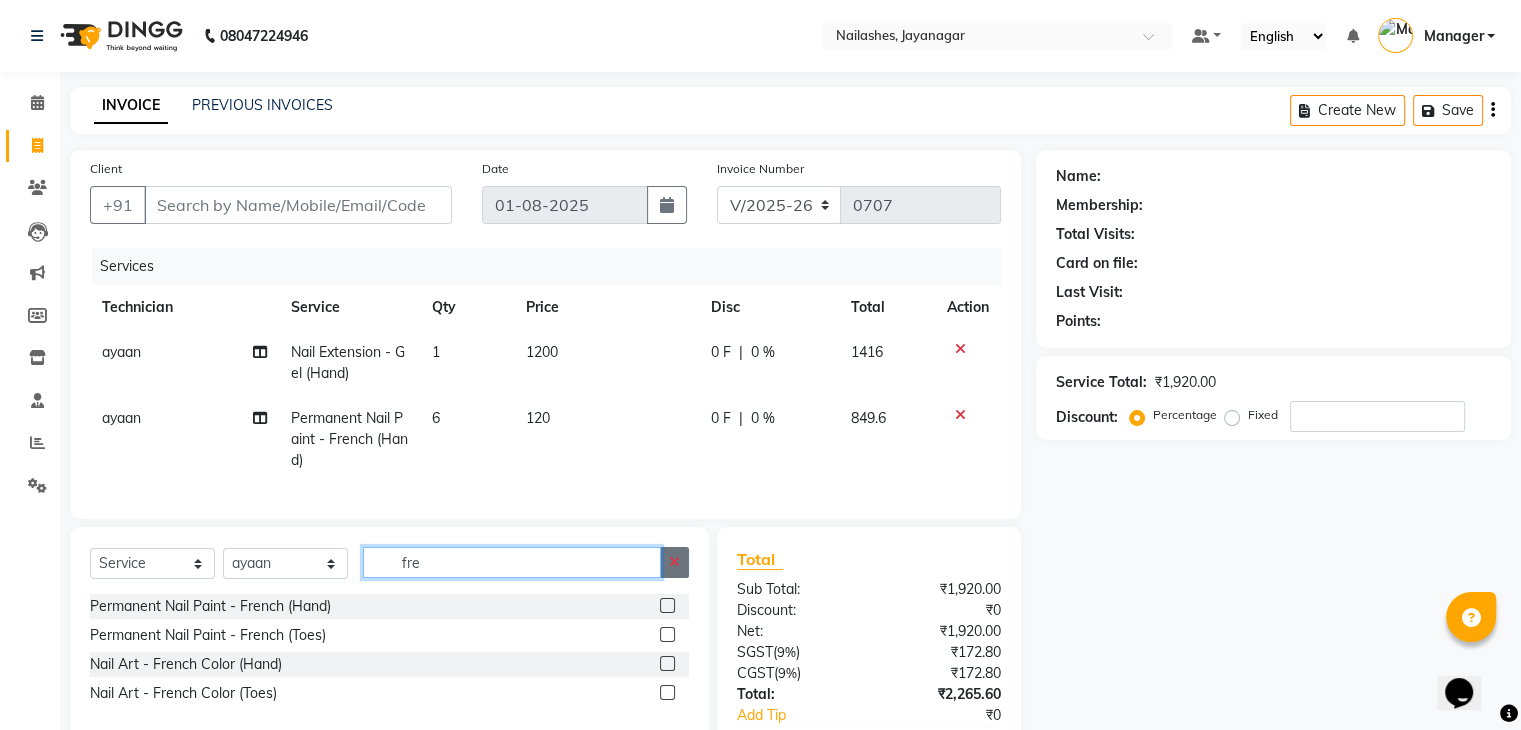 type 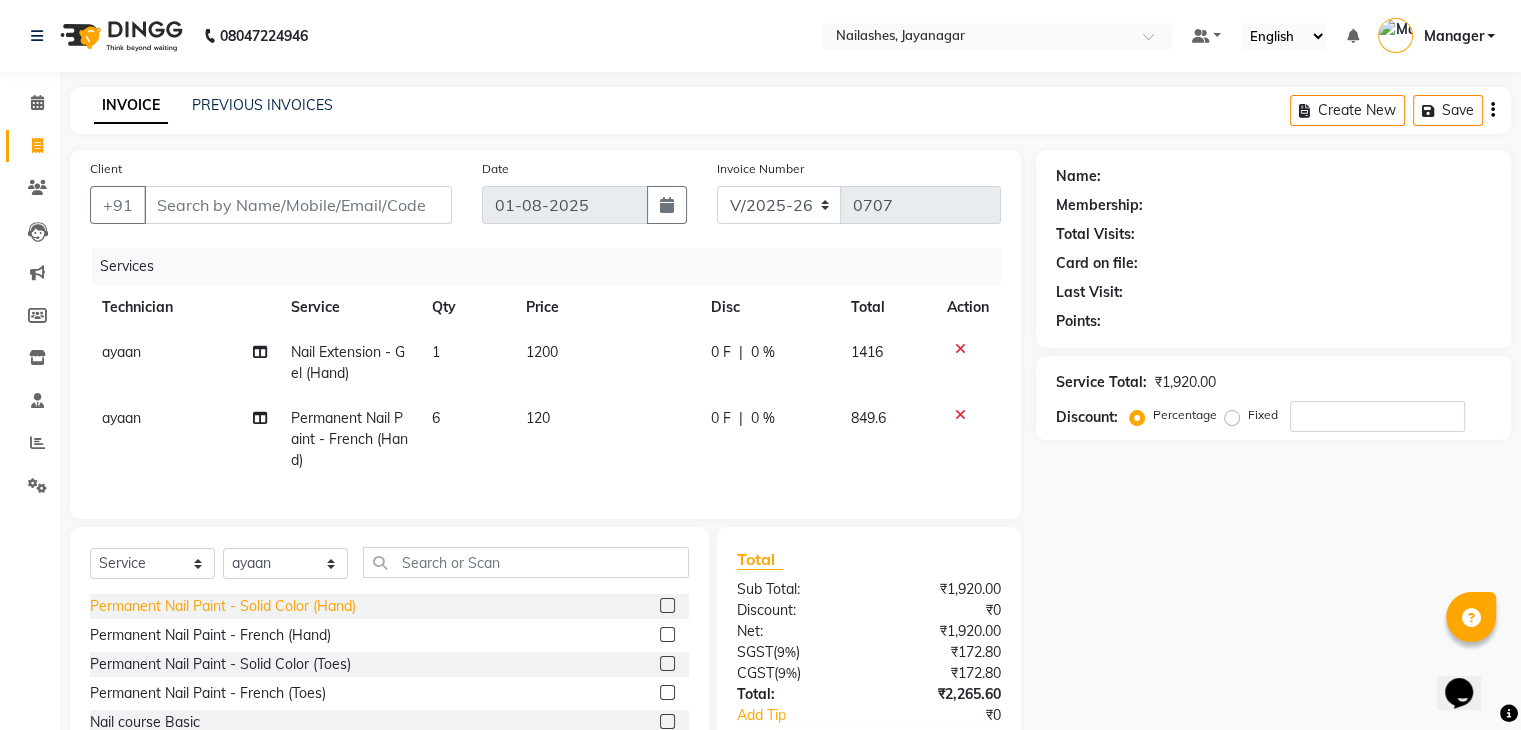 click on "Permanent Nail Paint - Solid Color (Hand)" 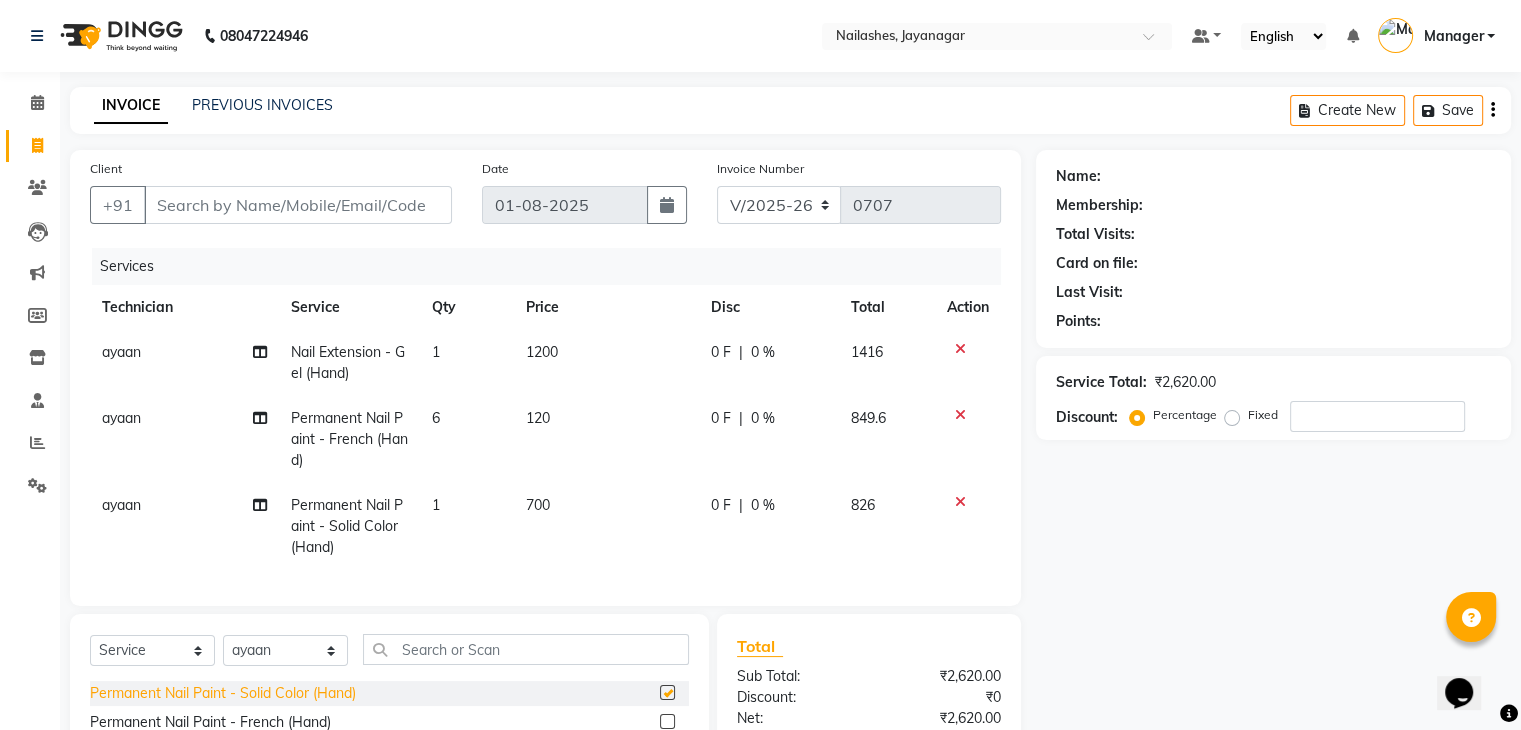 checkbox on "false" 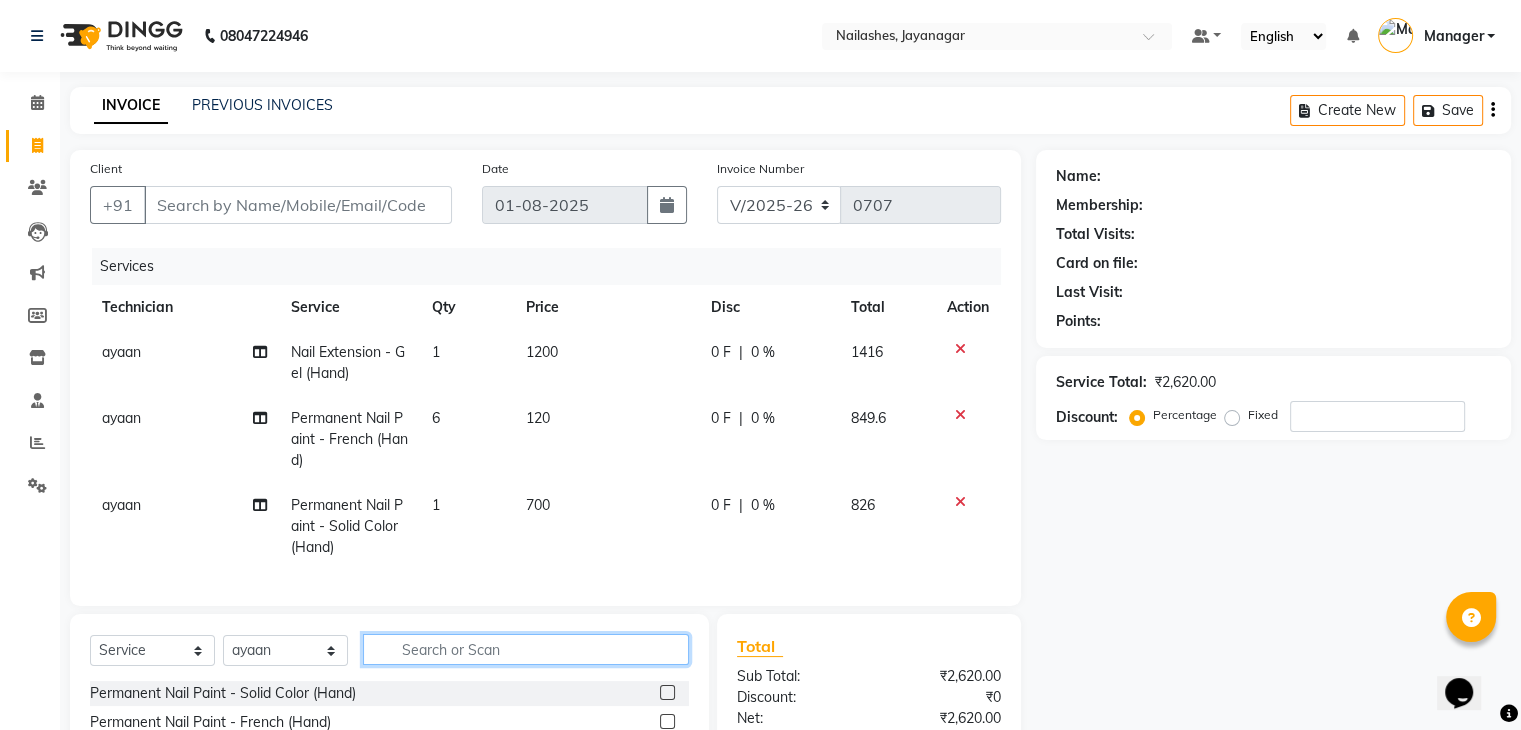 click 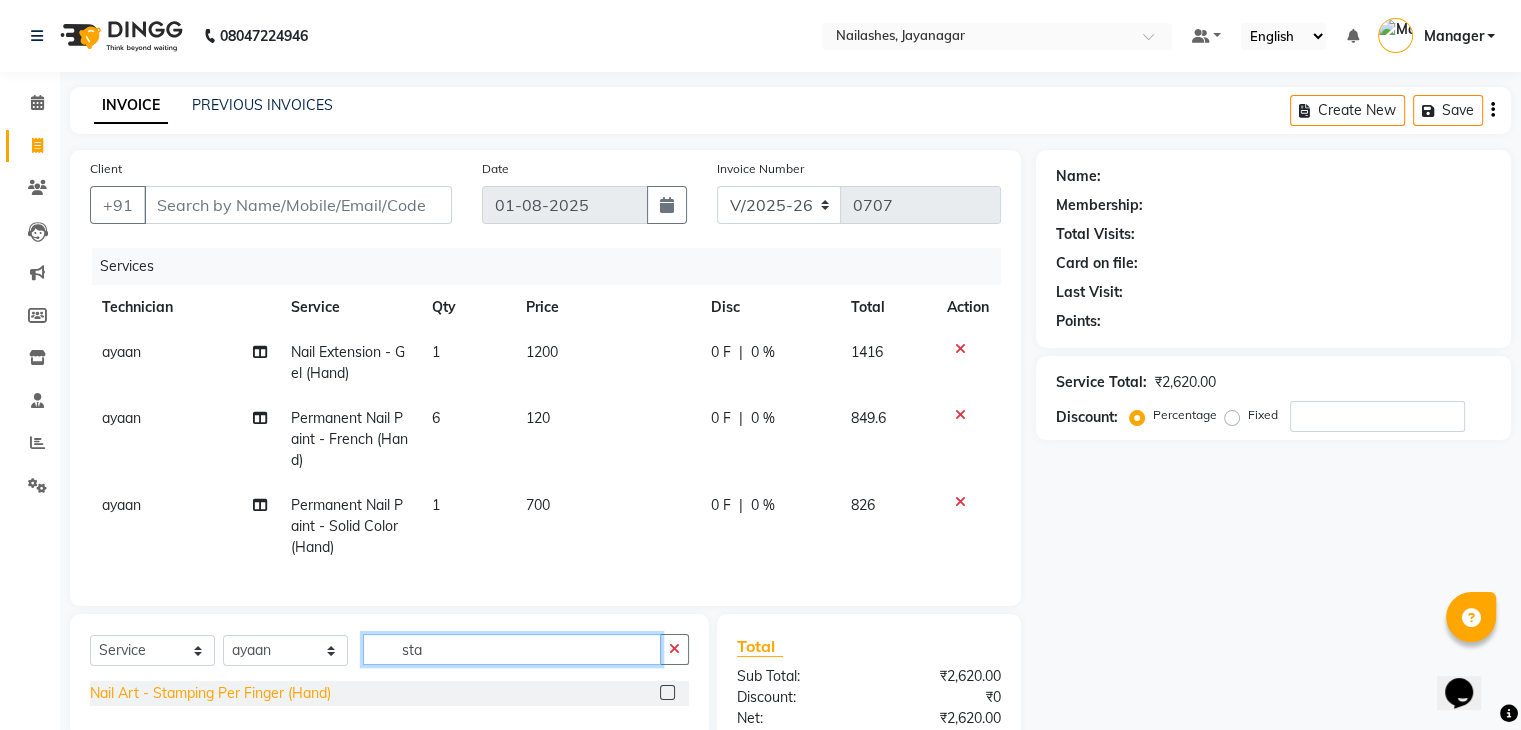 type on "sta" 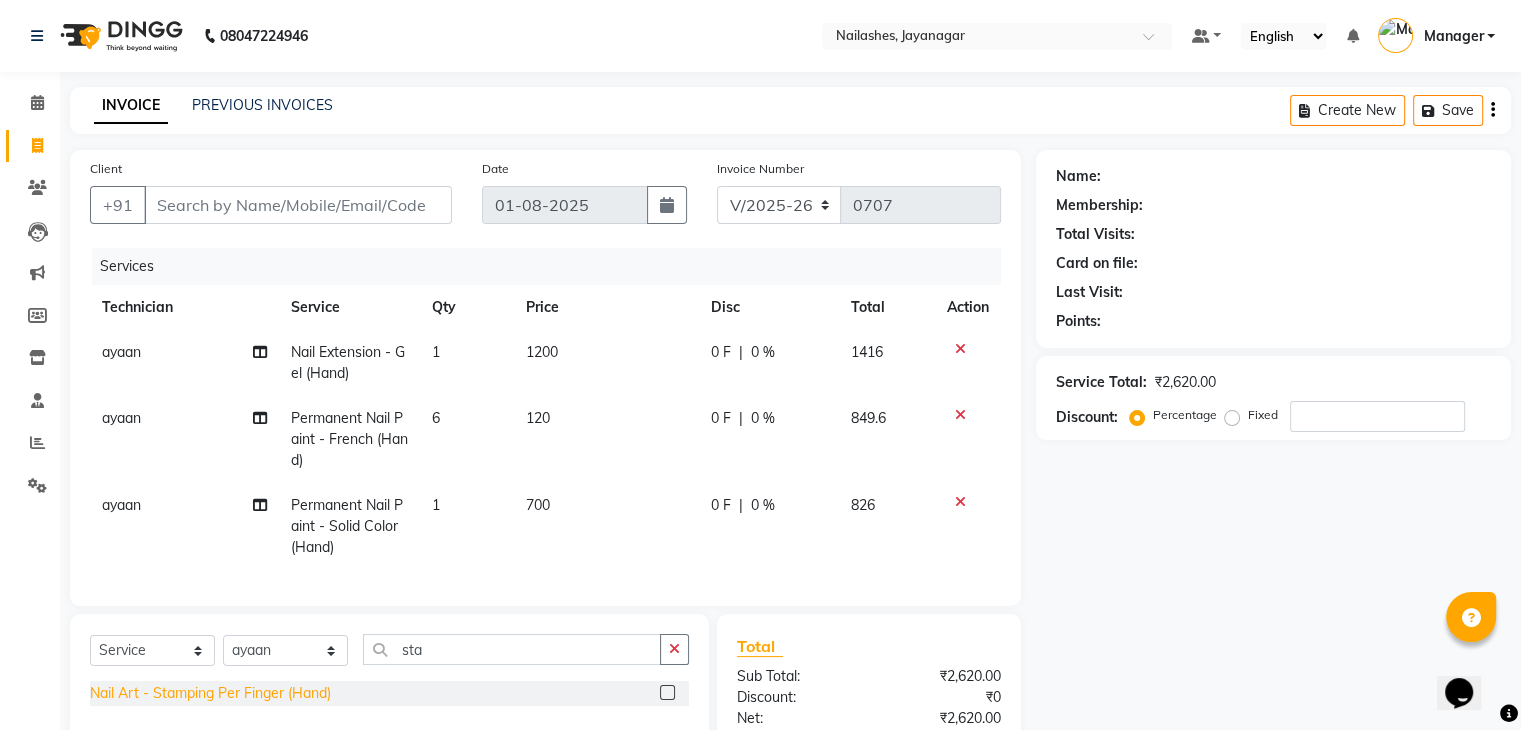 click on "Nail Art - Stamping Per Finger (Hand)" 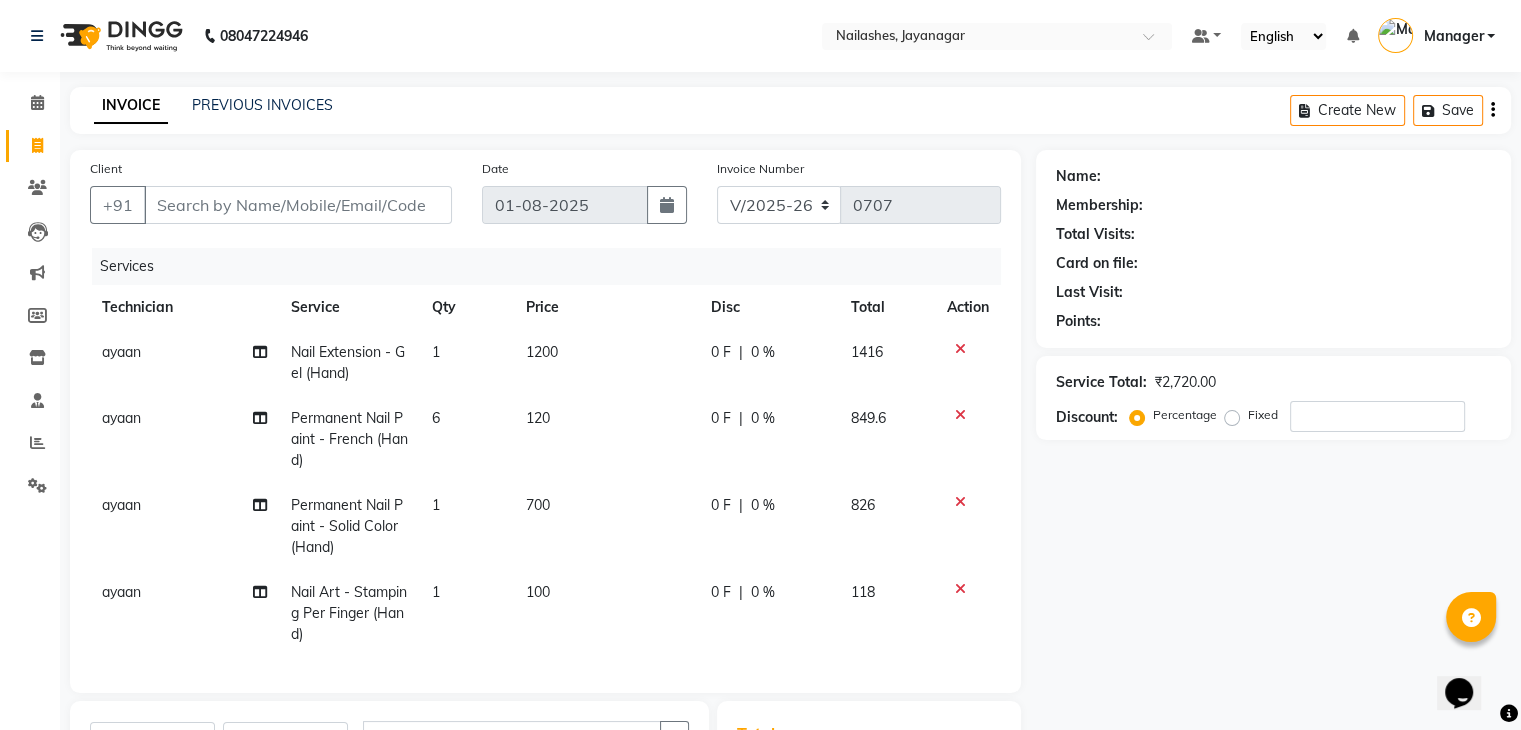 checkbox on "false" 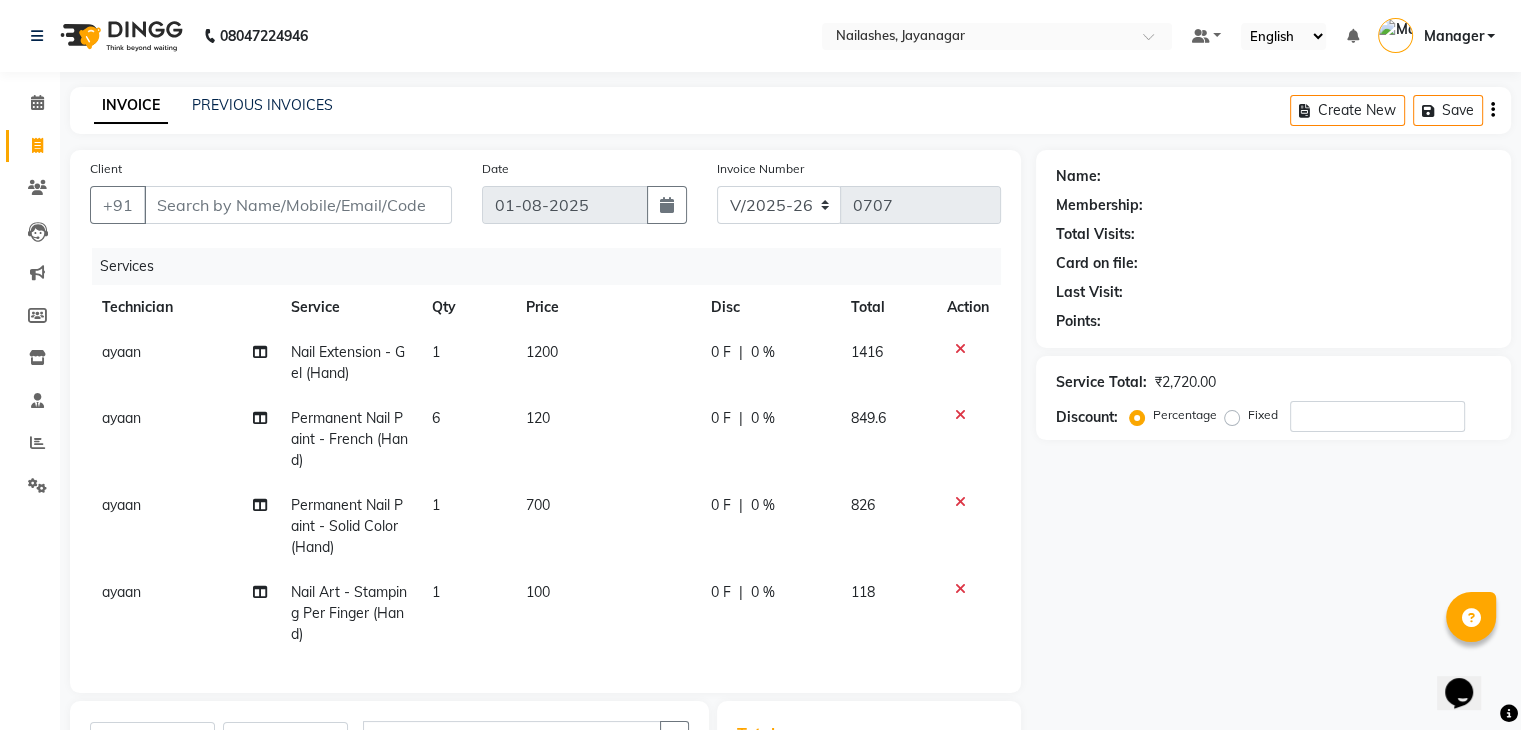 click on "100" 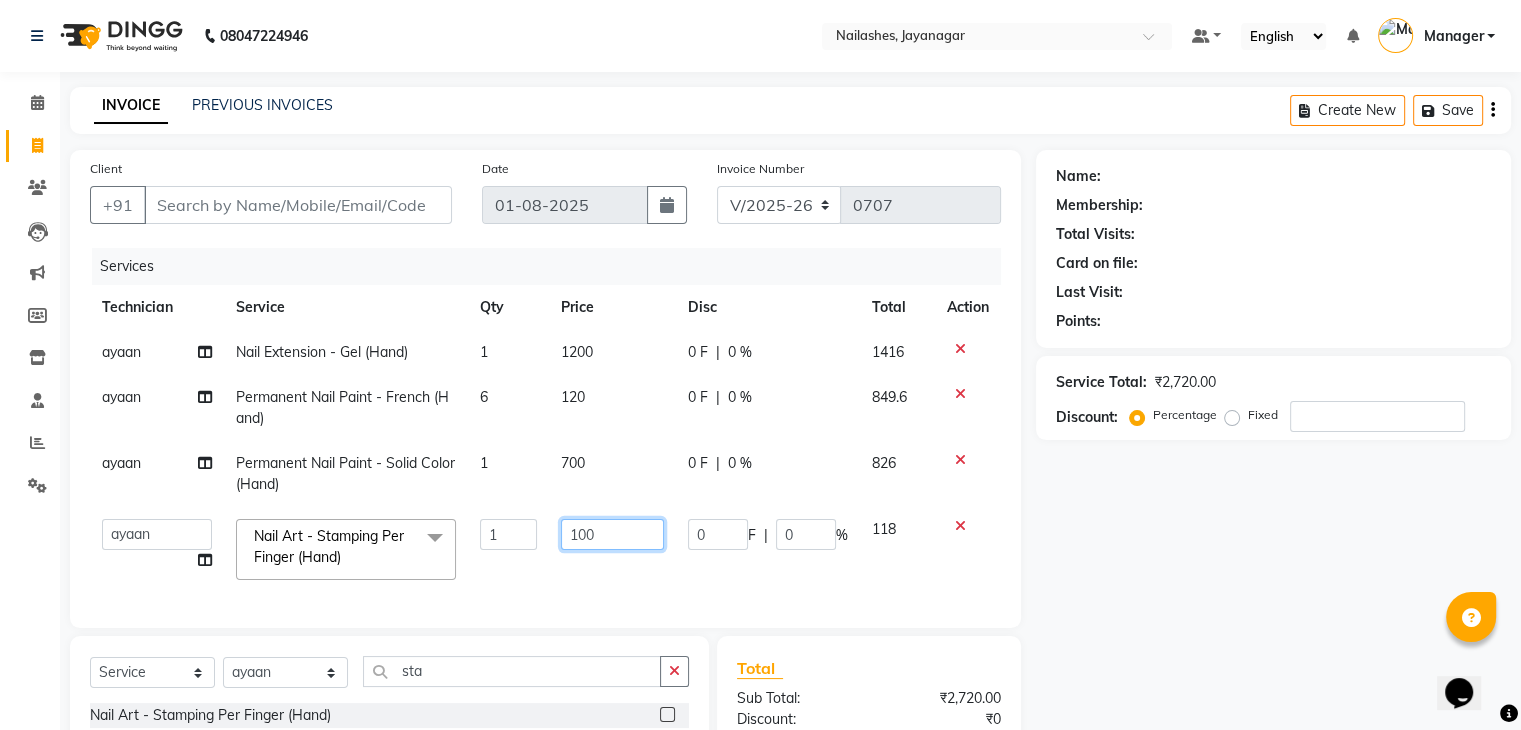 click on "100" 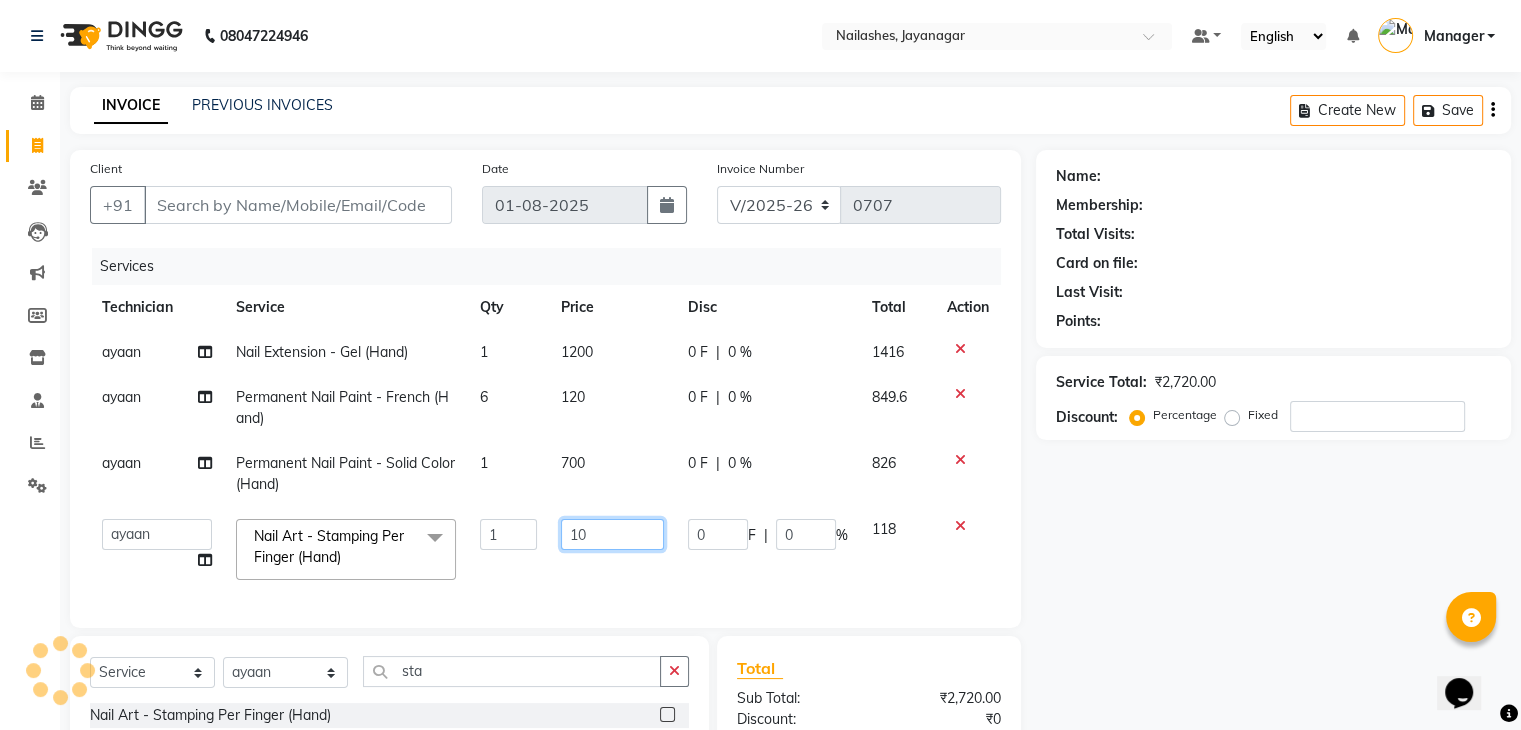 type on "1" 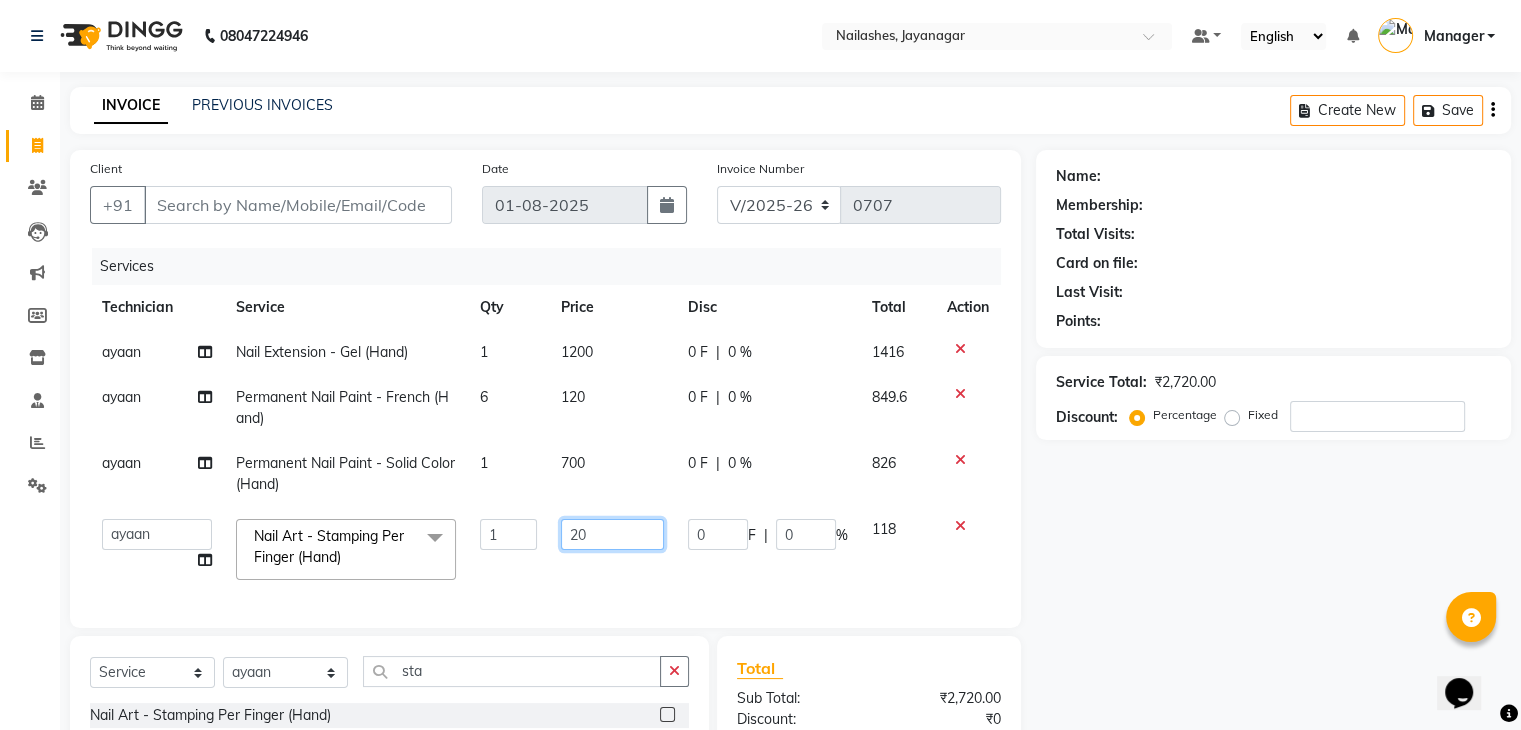 type on "200" 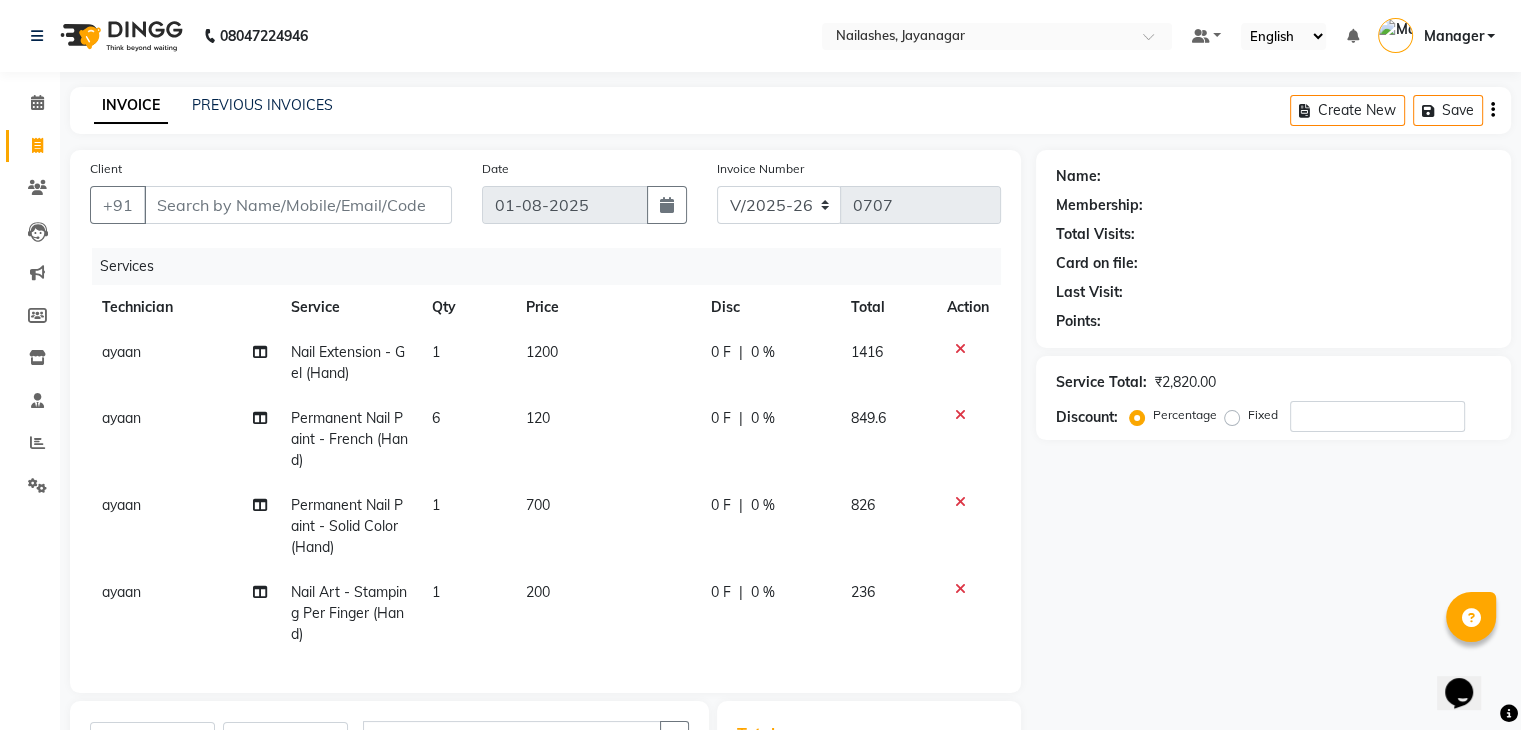 click on "[NAME] Nail Extension - Gel (Hand) 1 1200 0 F | 0 % 1416 [NAME] Permanent Nail Paint - French (Hand) 6 120 0 F | 0 % 849.6 [NAME] Permanent Nail Paint - Solid Color (Hand) 1 700 0 F | 0 % 826 [NAME] Nail Art - Stamping Per Finger (Hand) 1 200 0 F | 0 % 236" 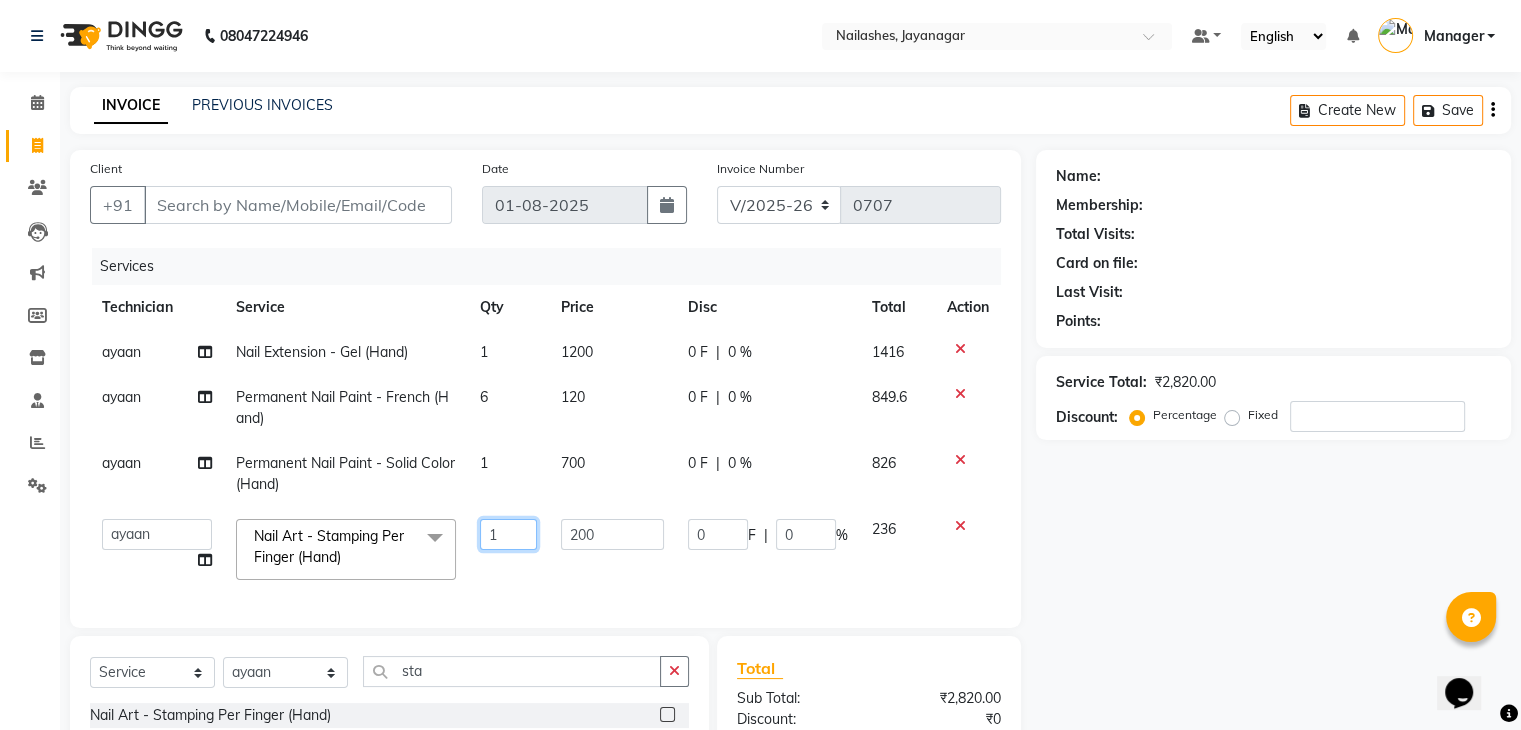 click on "1" 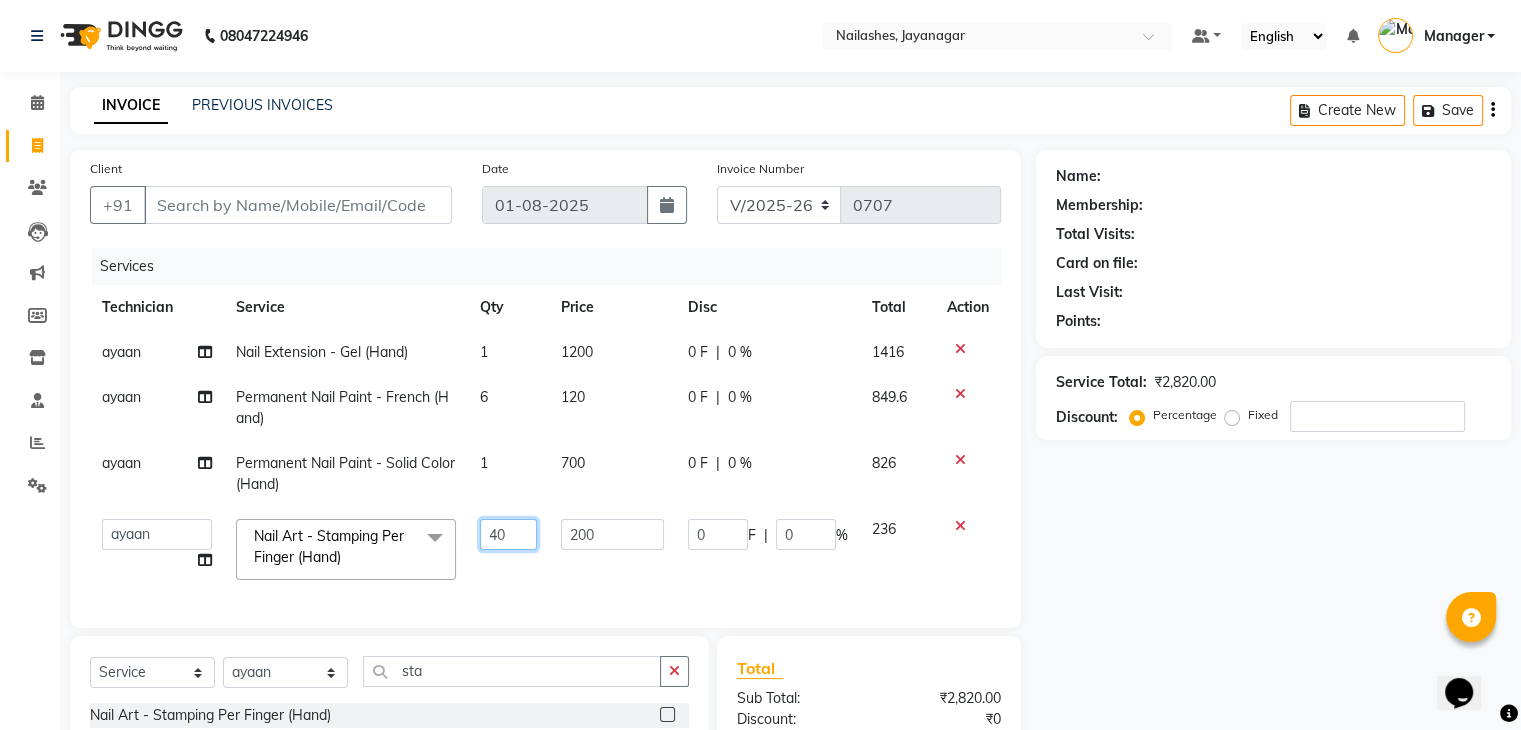 type on "400" 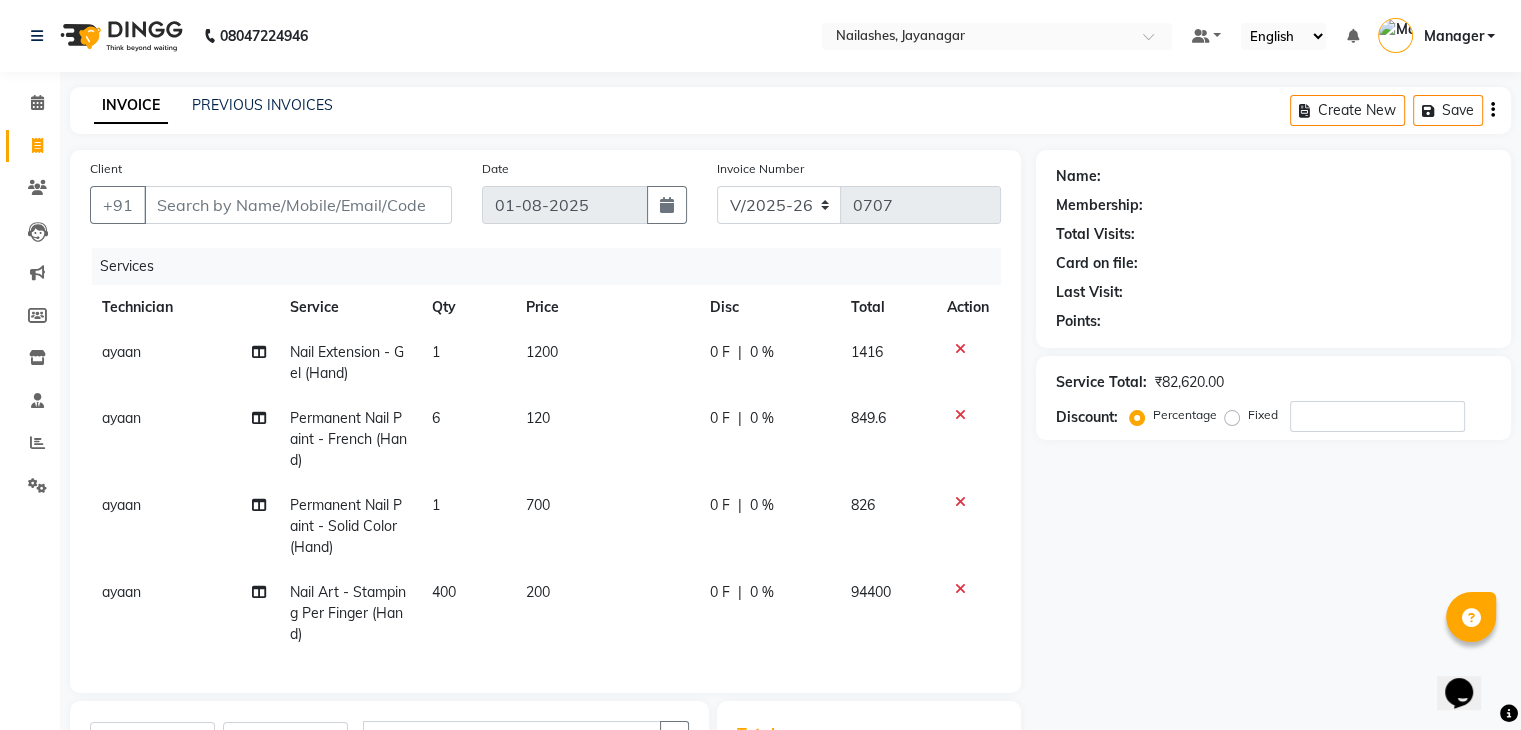 click on "Services" 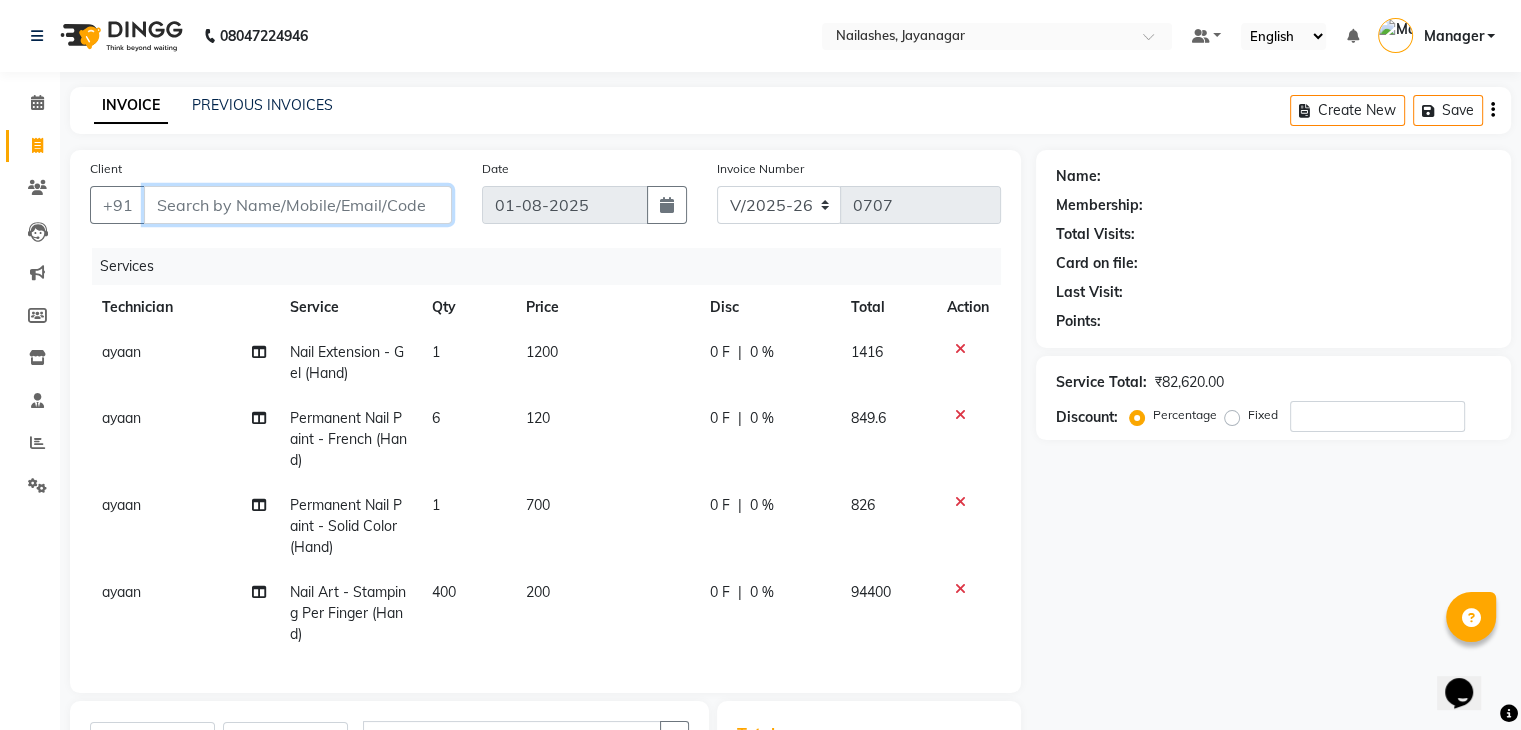 click on "Client" at bounding box center (298, 205) 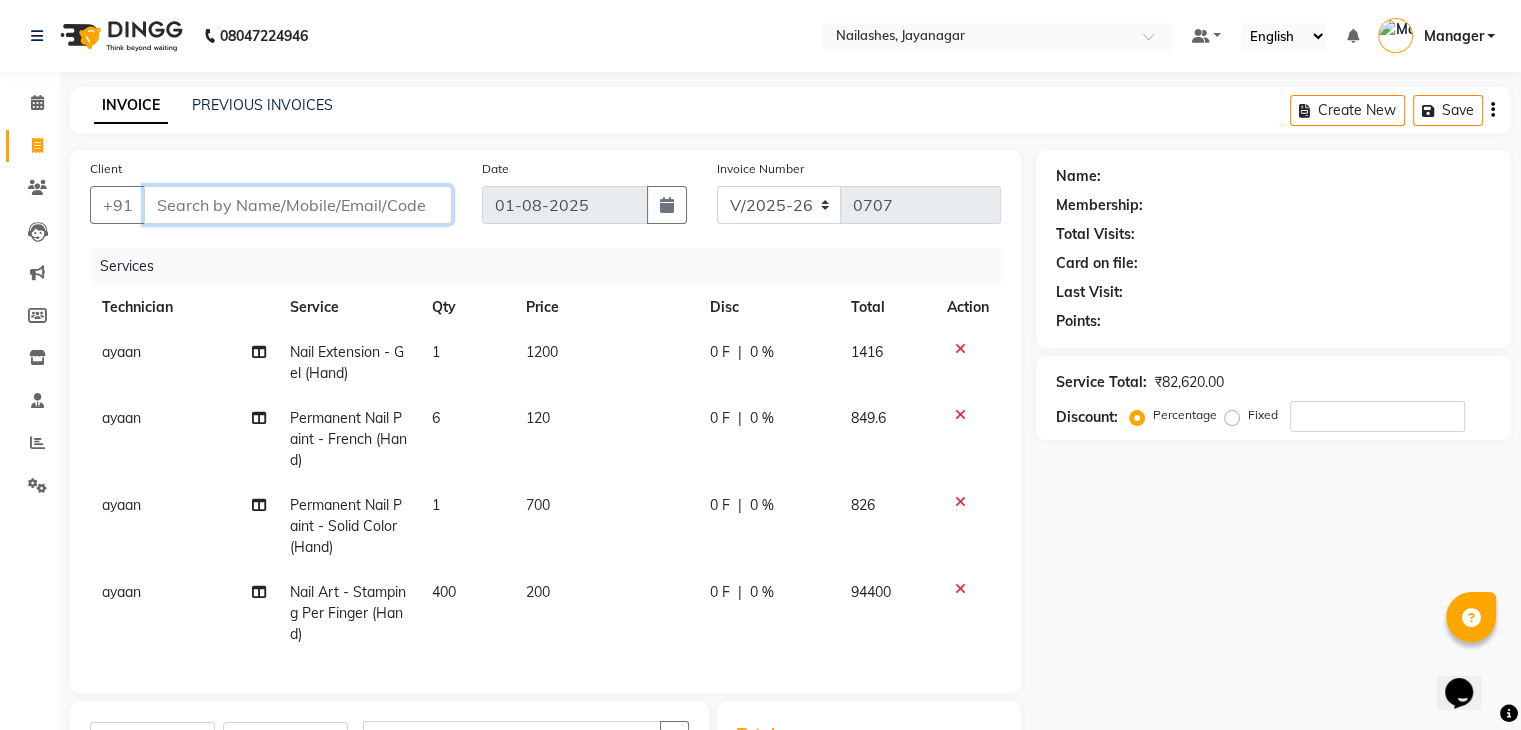 type on "9" 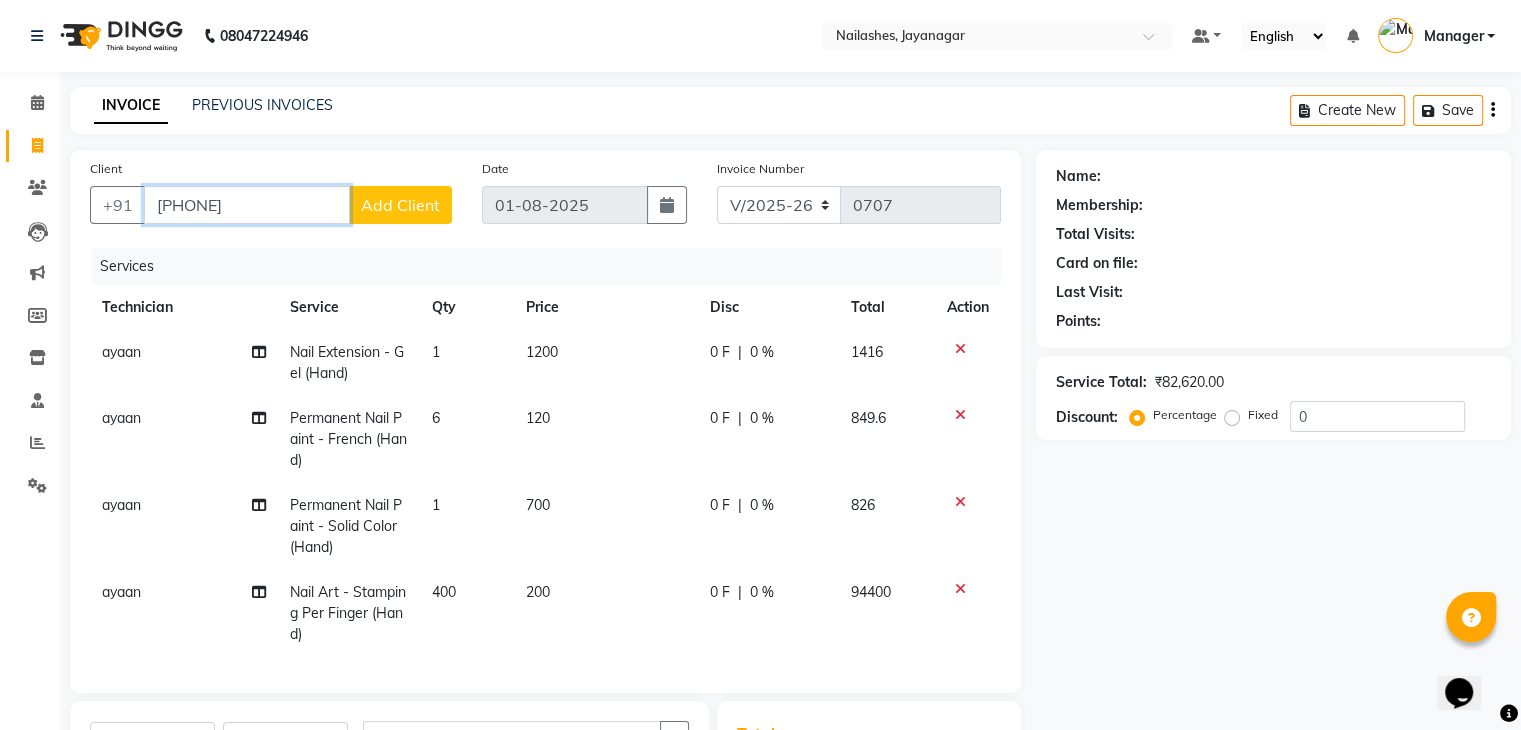 type on "[PHONE]" 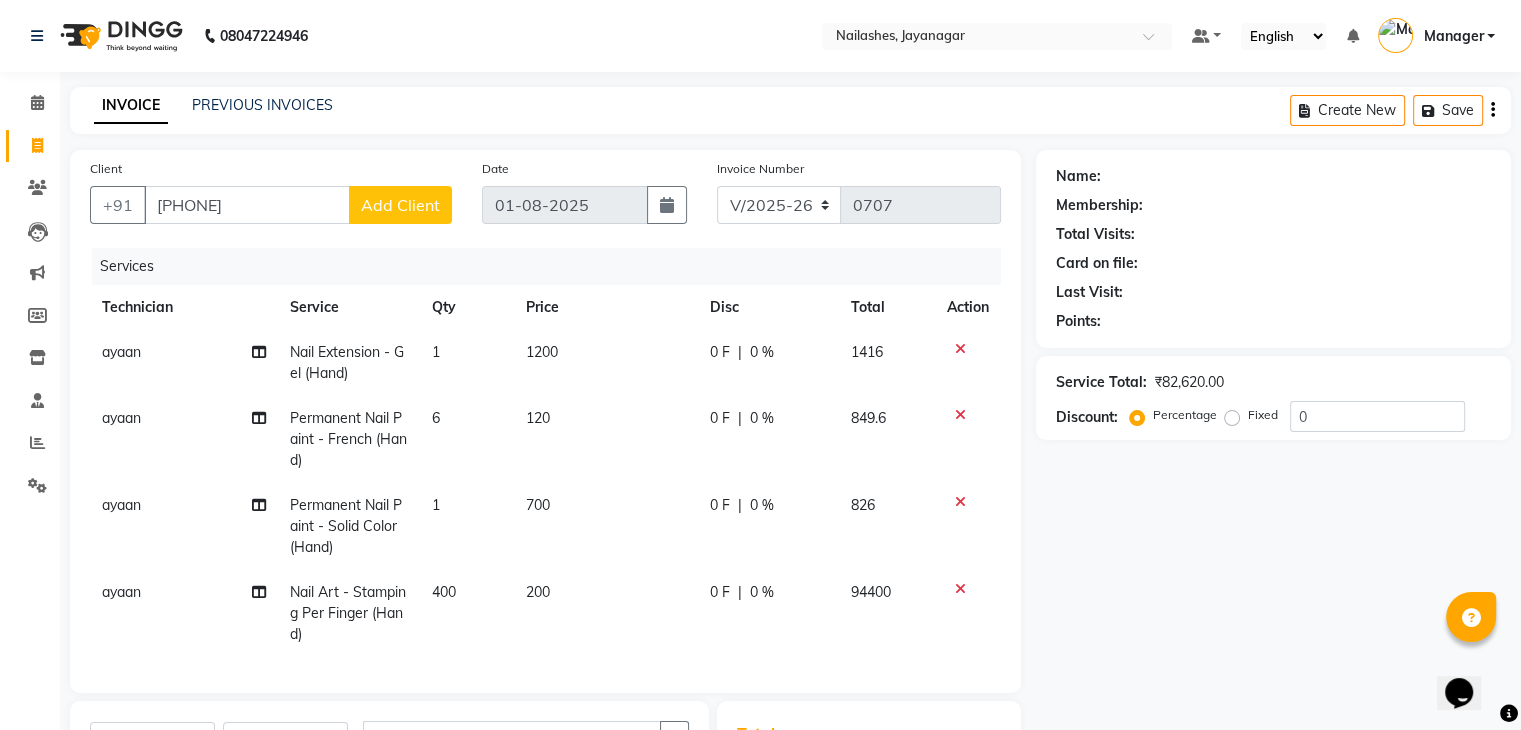 click on "Add Client" 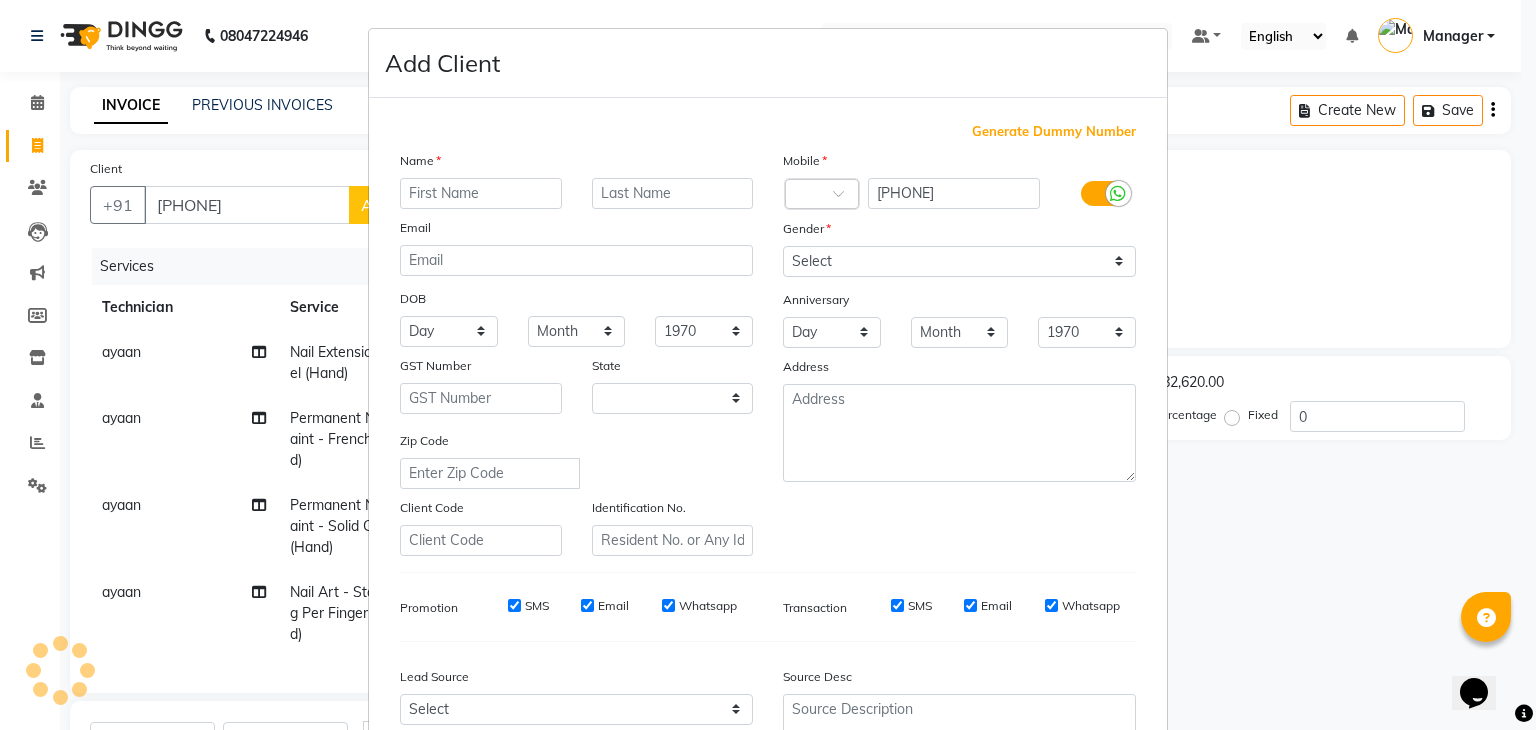 select on "21" 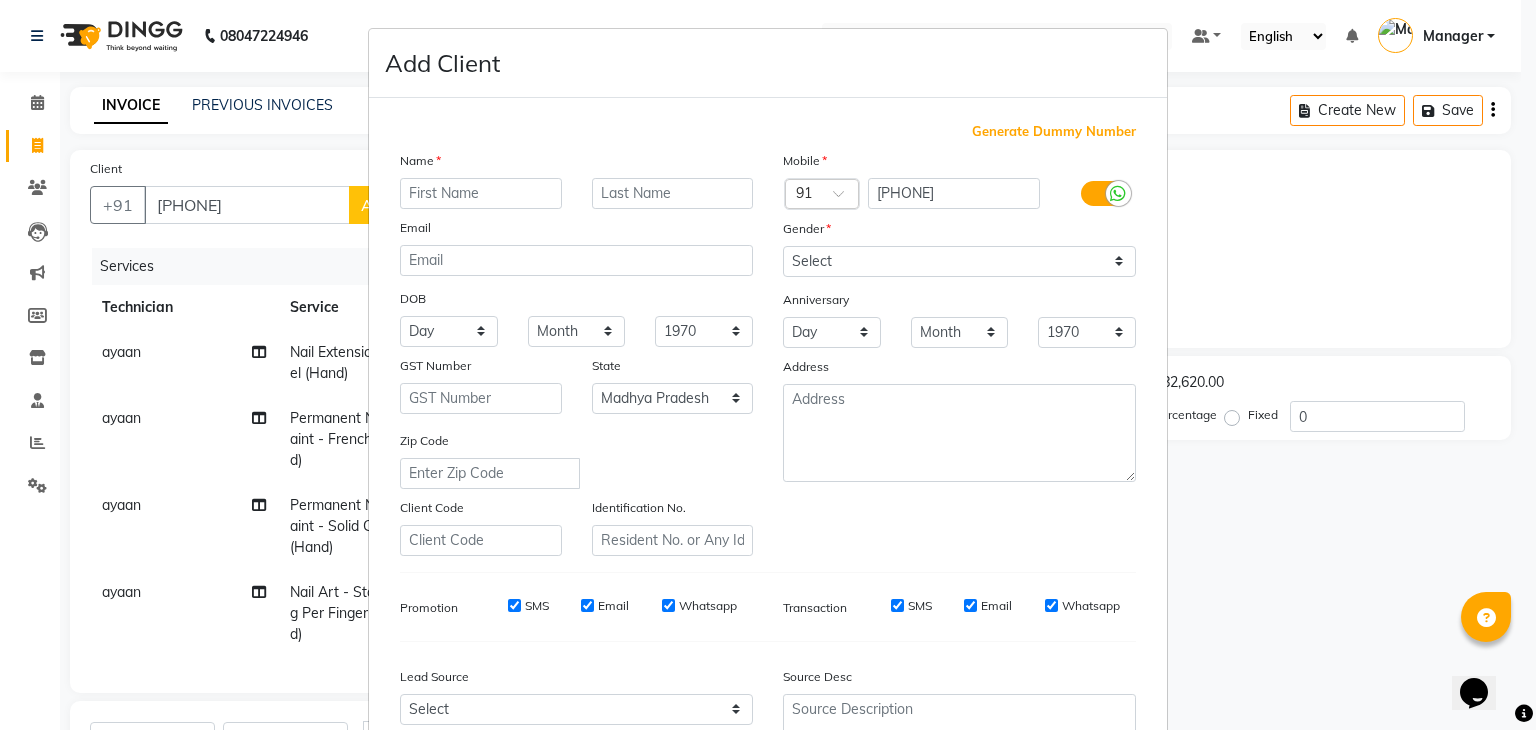 click at bounding box center [481, 193] 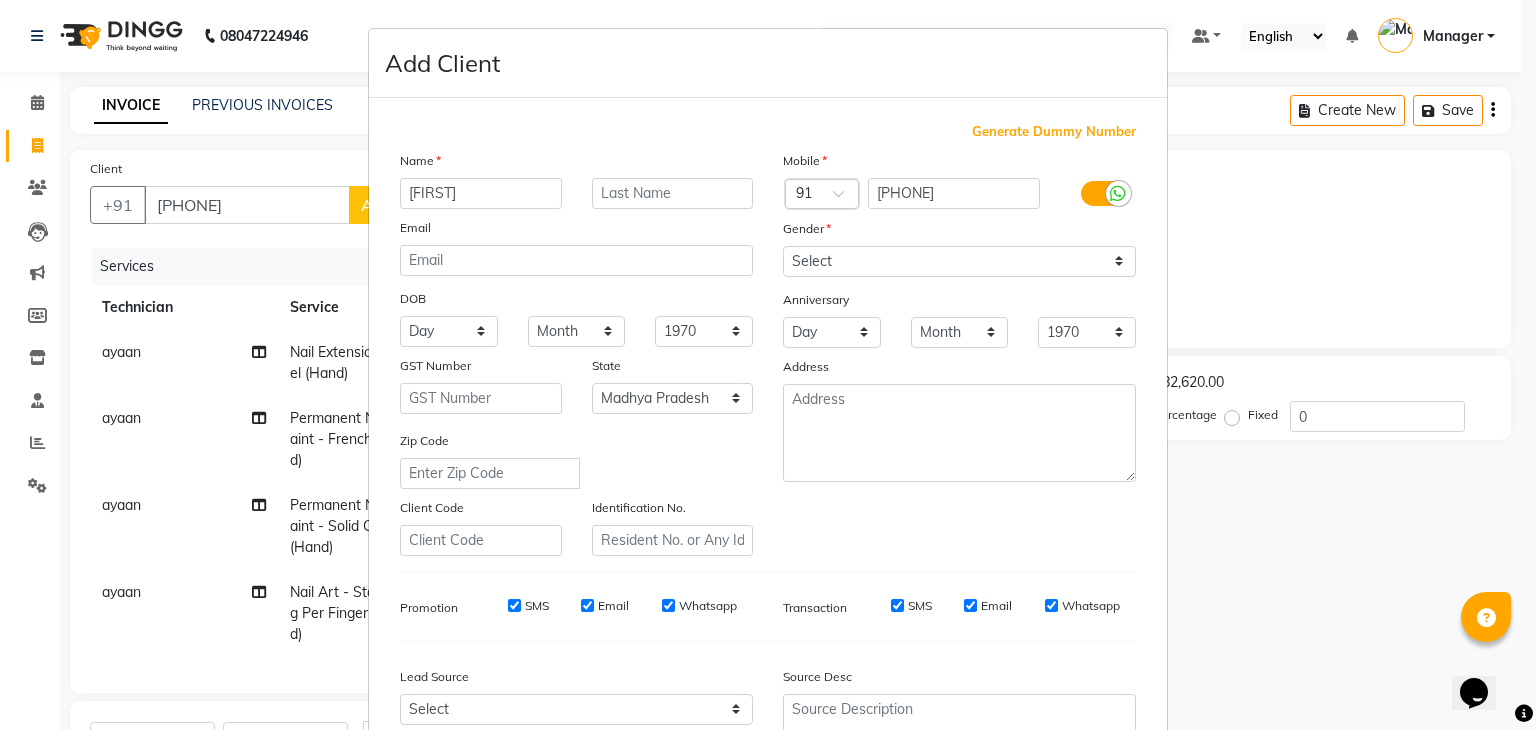 type on "[FIRST]" 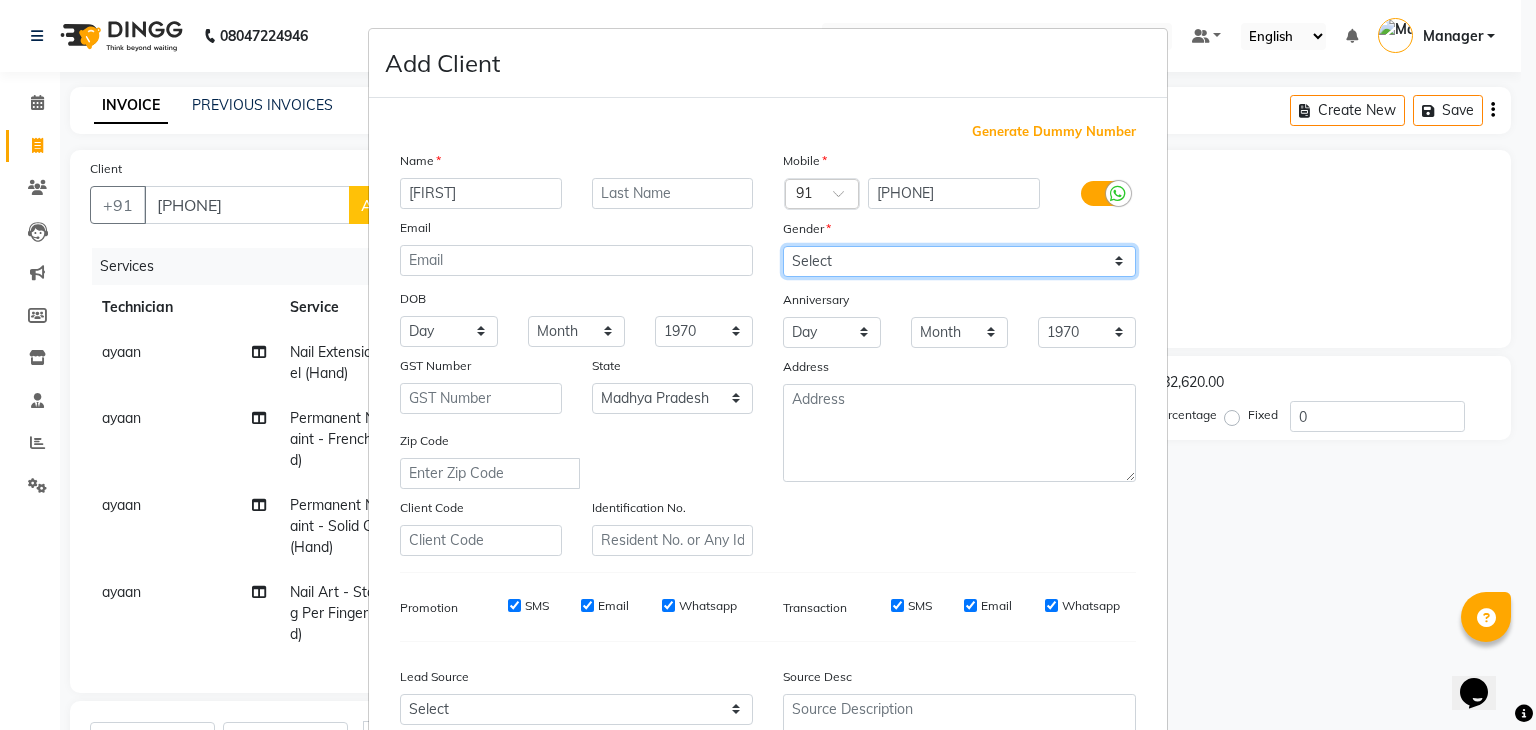 click on "Select Male Female Other Prefer Not To Say" at bounding box center [959, 261] 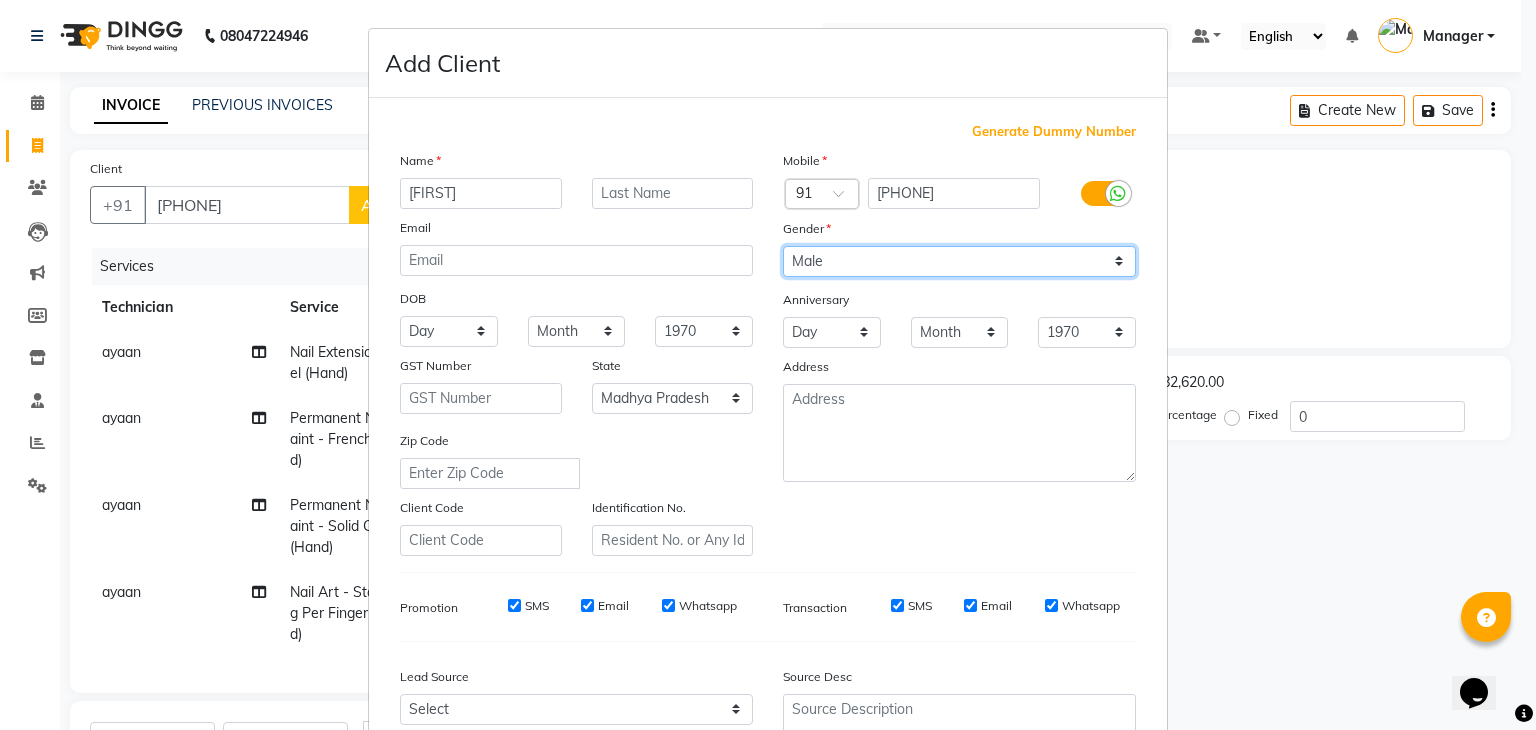 click on "Select Male Female Other Prefer Not To Say" at bounding box center (959, 261) 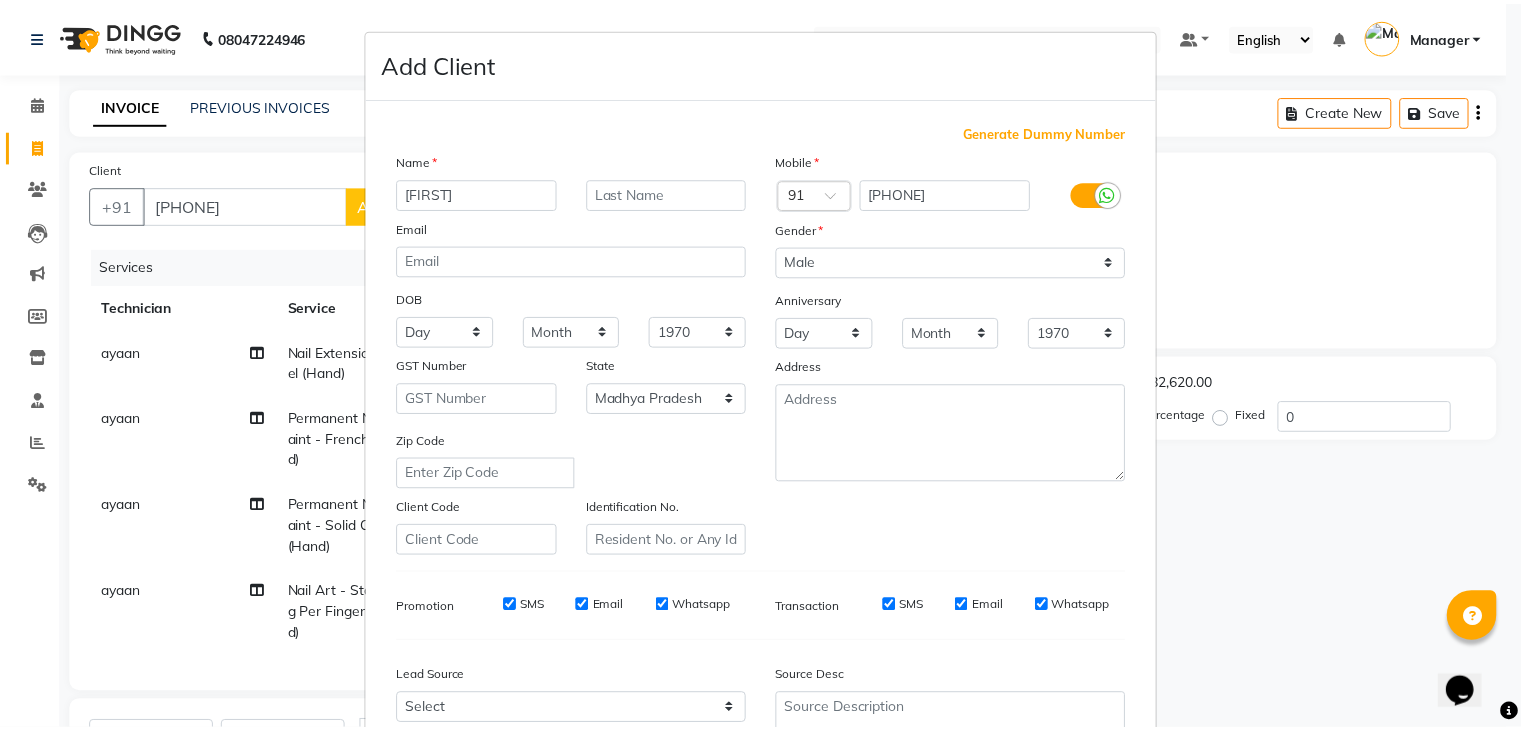 scroll, scrollTop: 203, scrollLeft: 0, axis: vertical 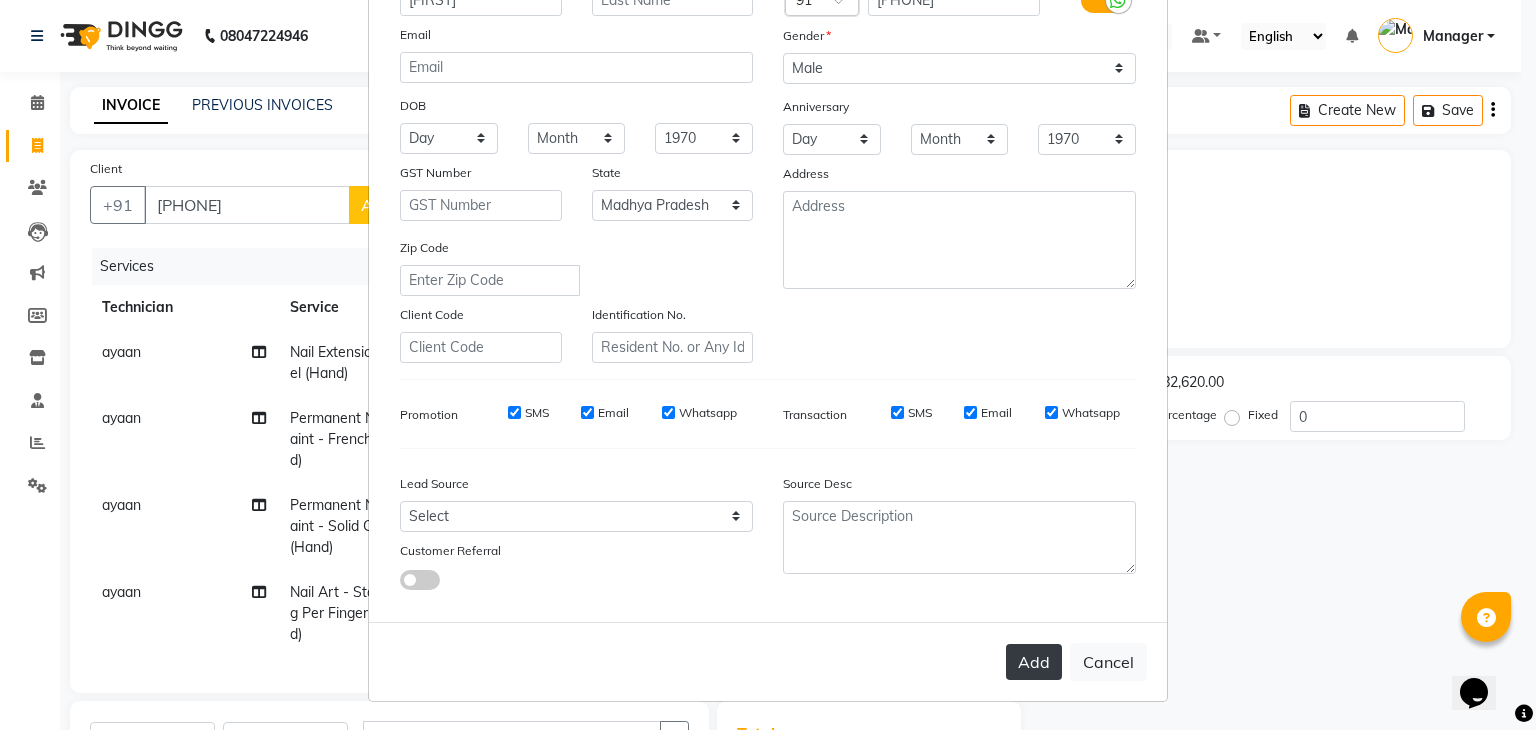 click on "Add" at bounding box center [1034, 662] 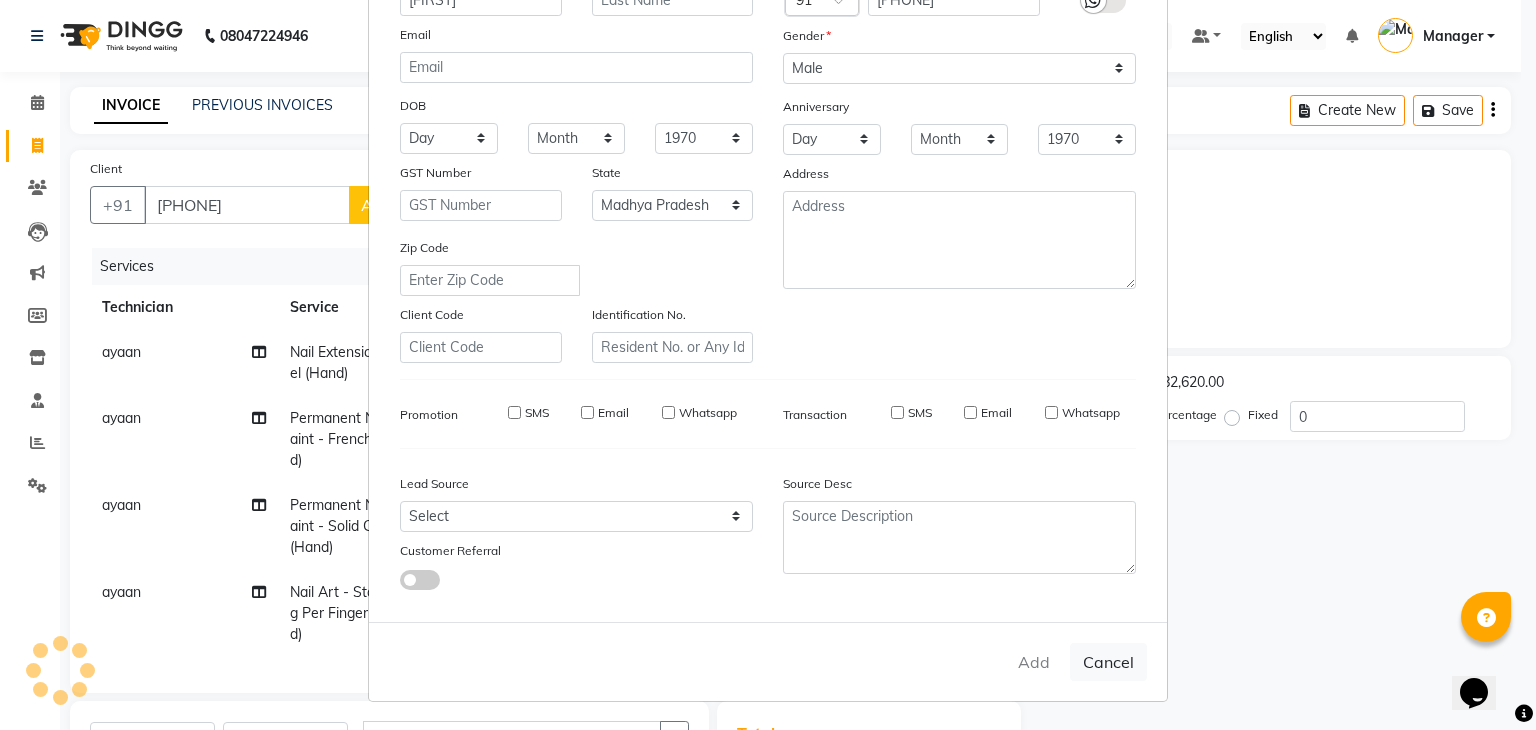 type on "97******99" 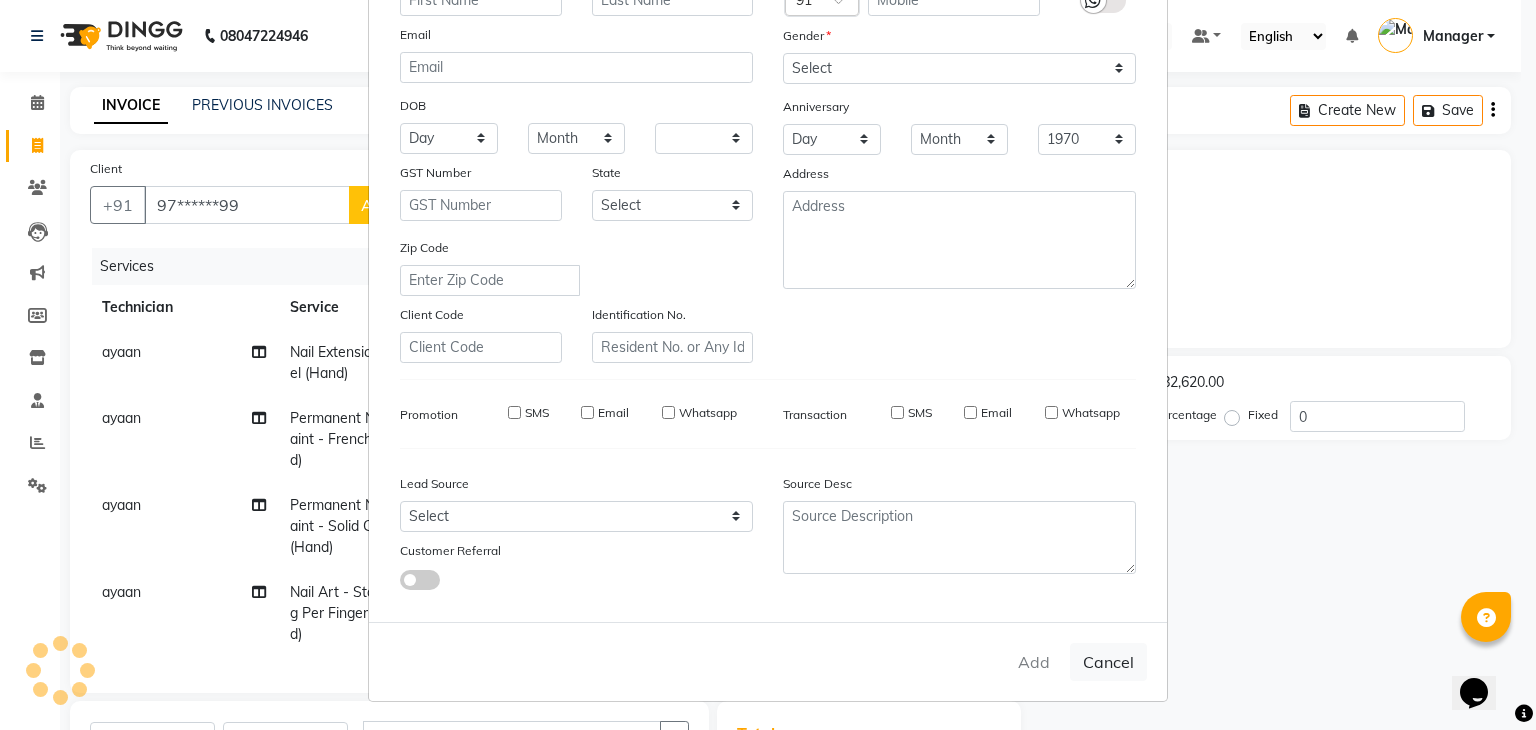 select 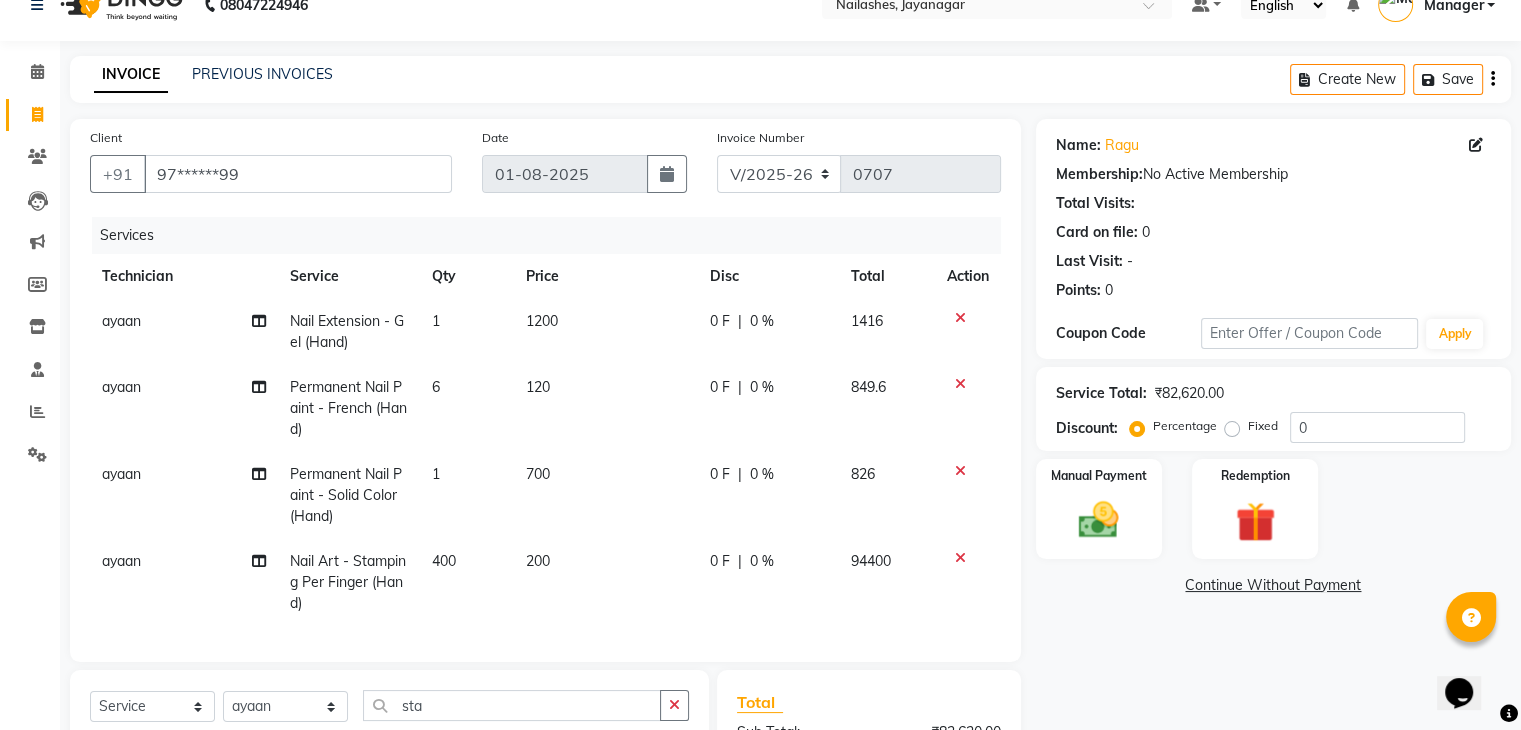 scroll, scrollTop: 15, scrollLeft: 0, axis: vertical 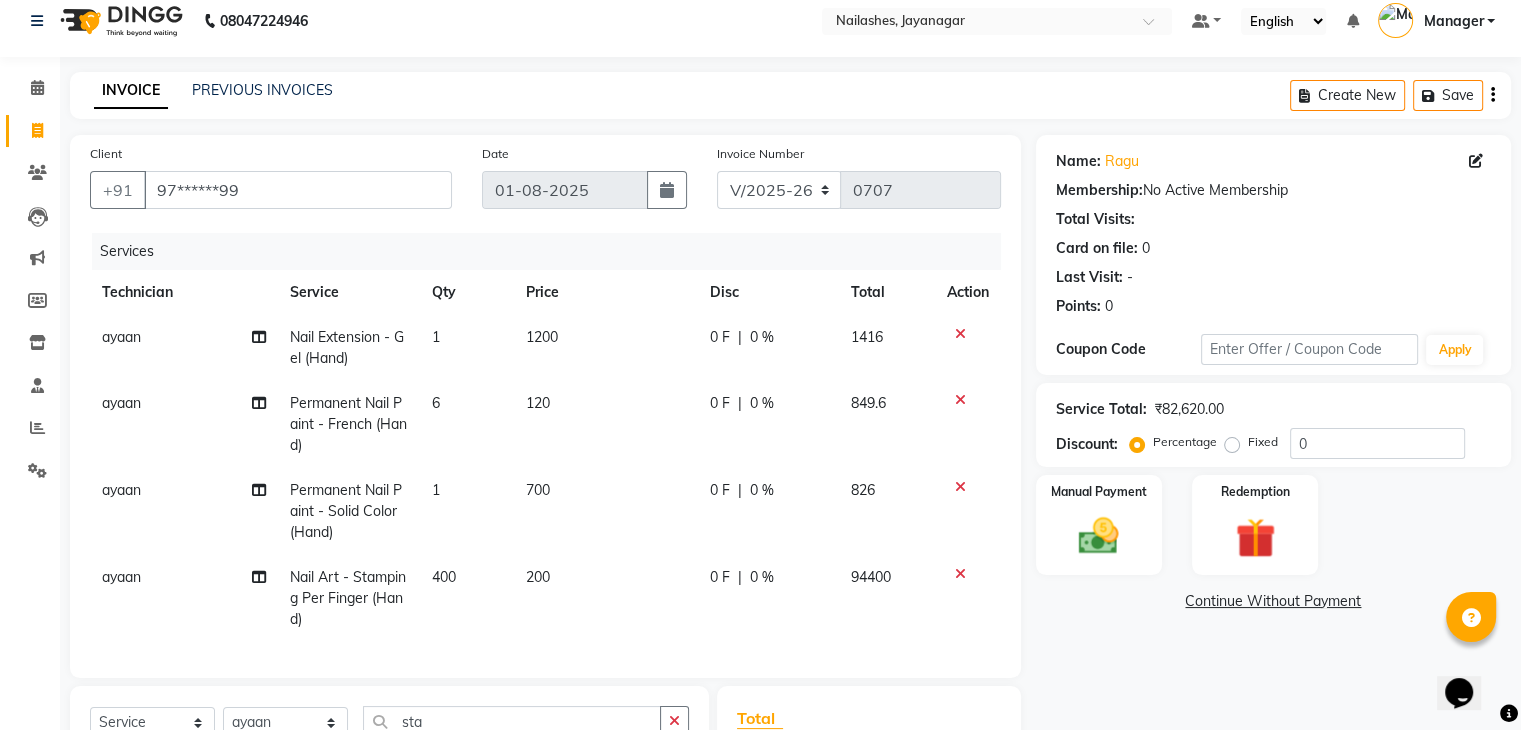 click on "400" 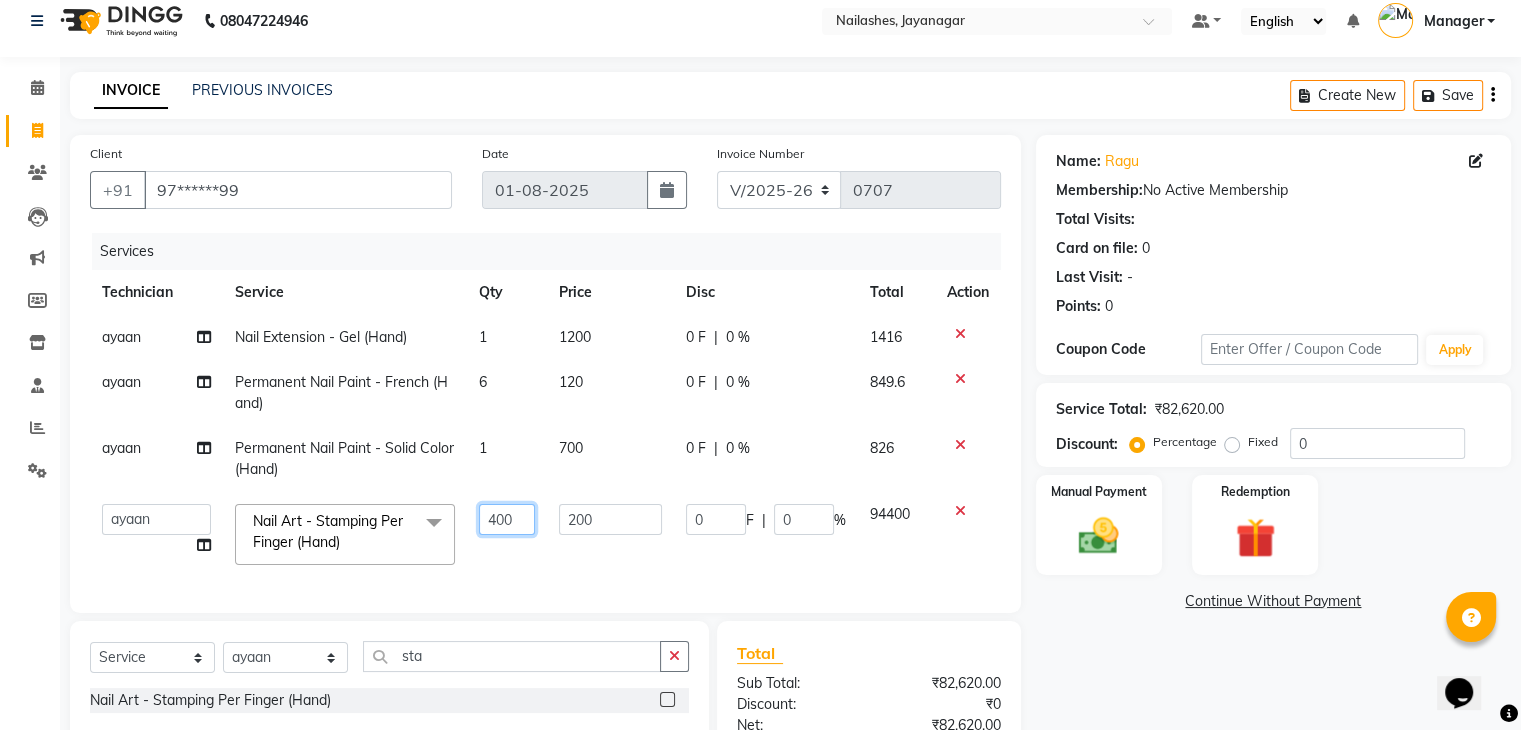 click on "400" 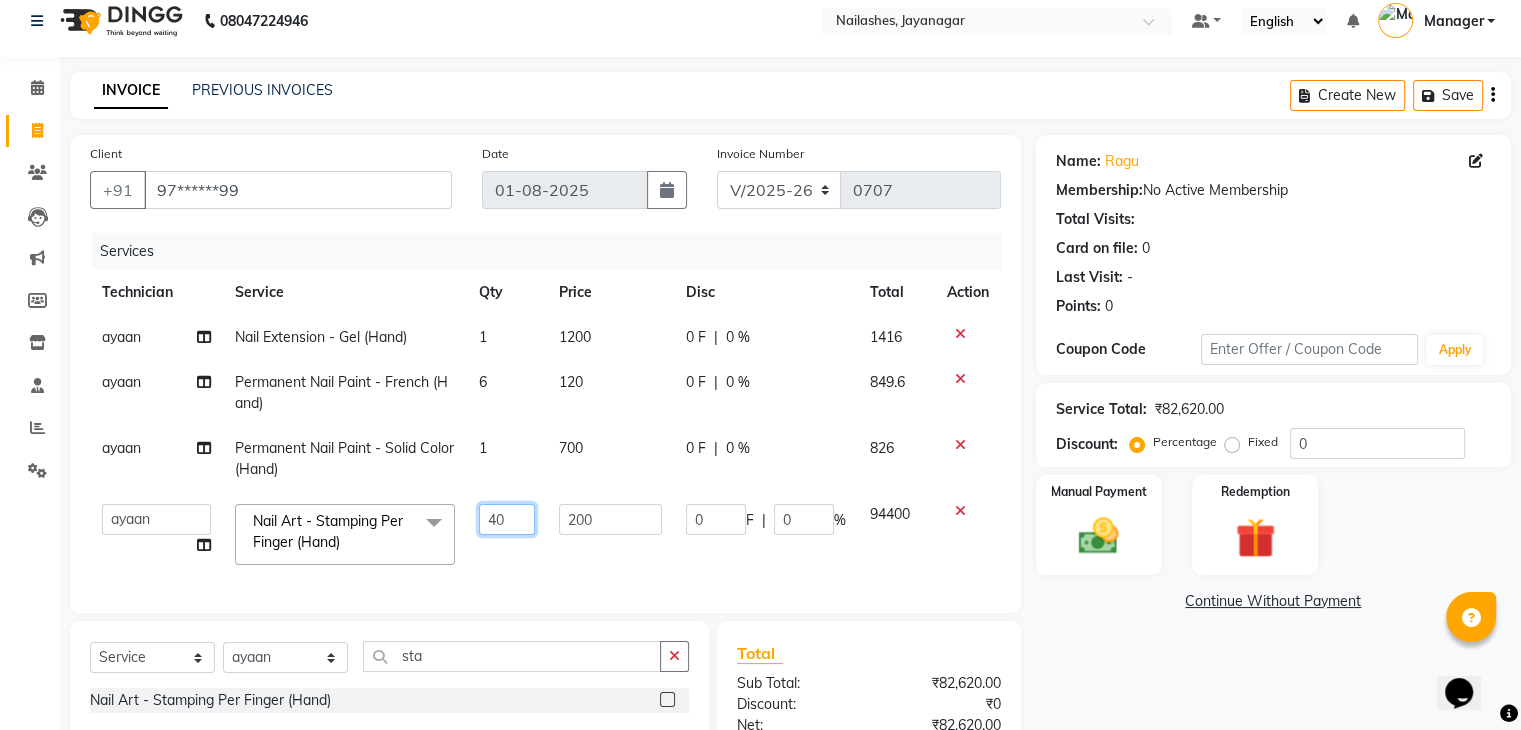 type on "4" 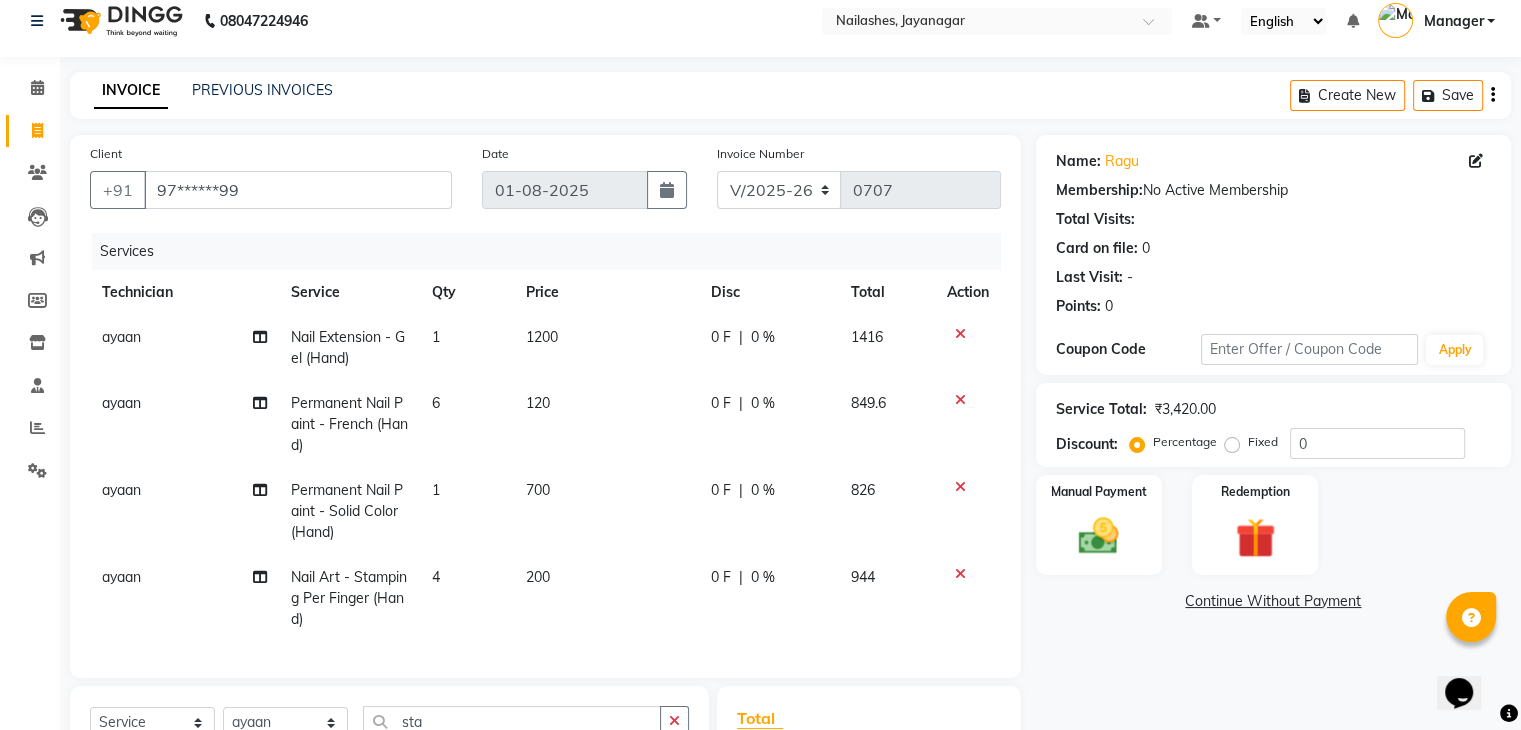 click on "Name: [NAME] Membership: No Active Membership Total Visits: Card on file: 0 Last Visit: - Points: 0 Coupon Code Apply Service Total: ₹3,420.00 Discount: Percentage Fixed 0 Manual Payment Redemption Continue Without Payment" 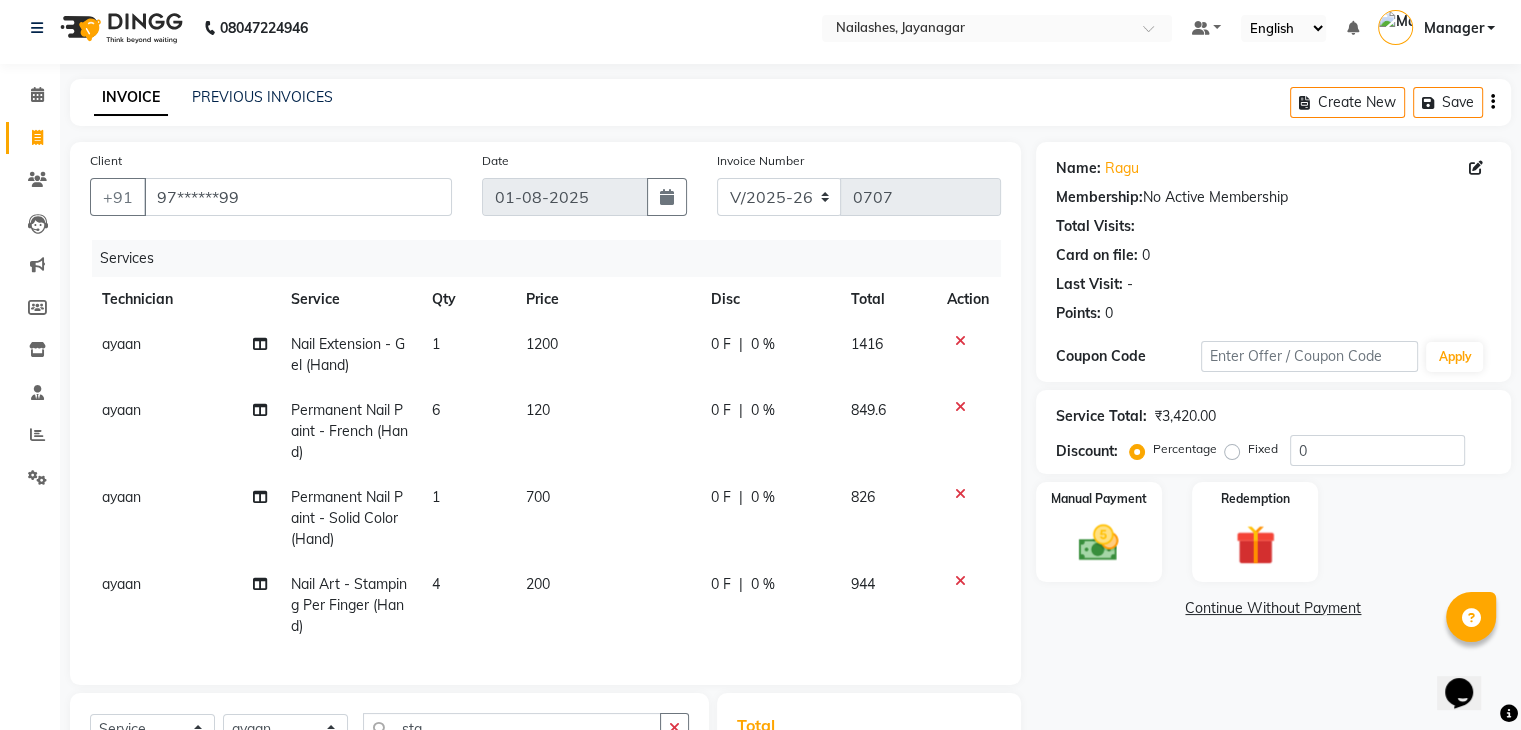 scroll, scrollTop: 0, scrollLeft: 0, axis: both 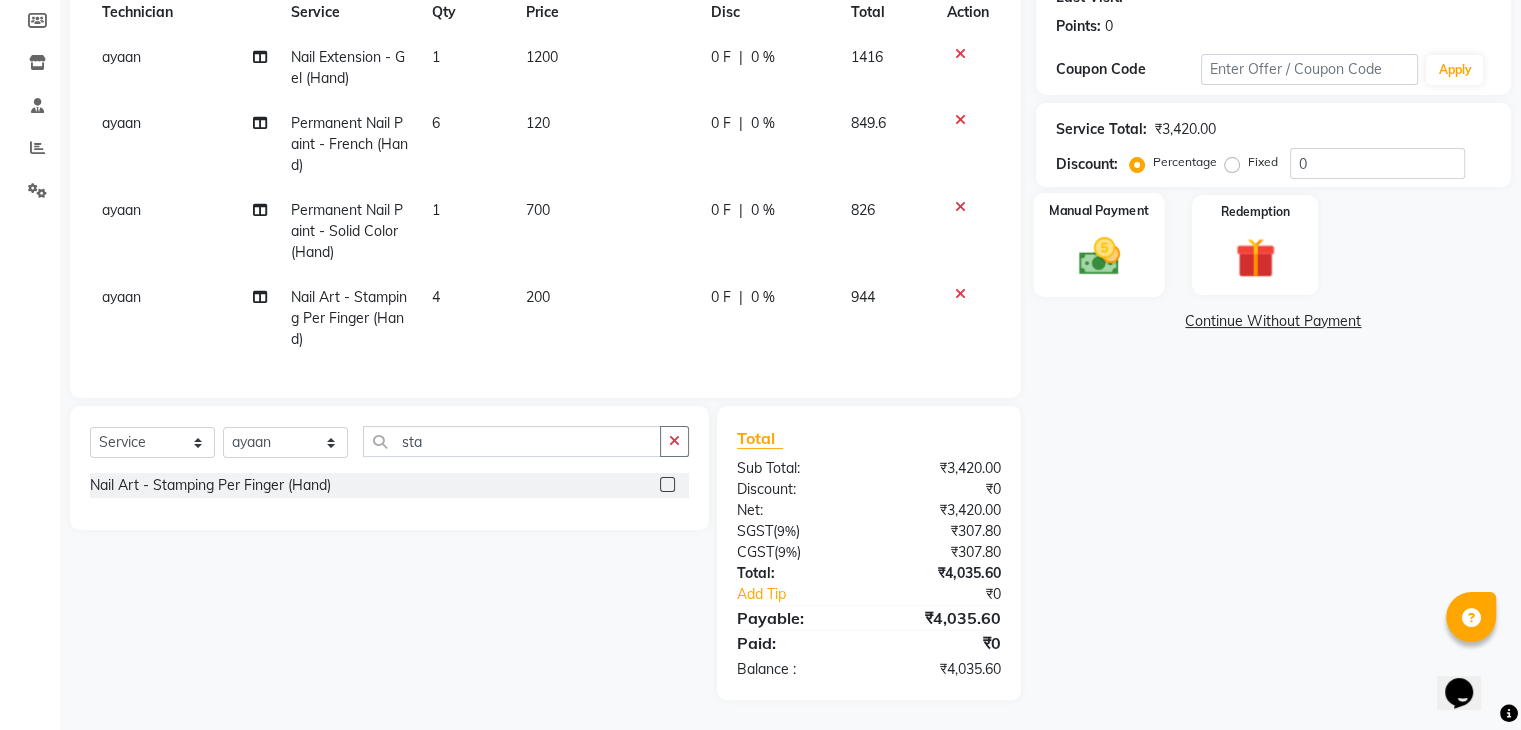 click on "Manual Payment" 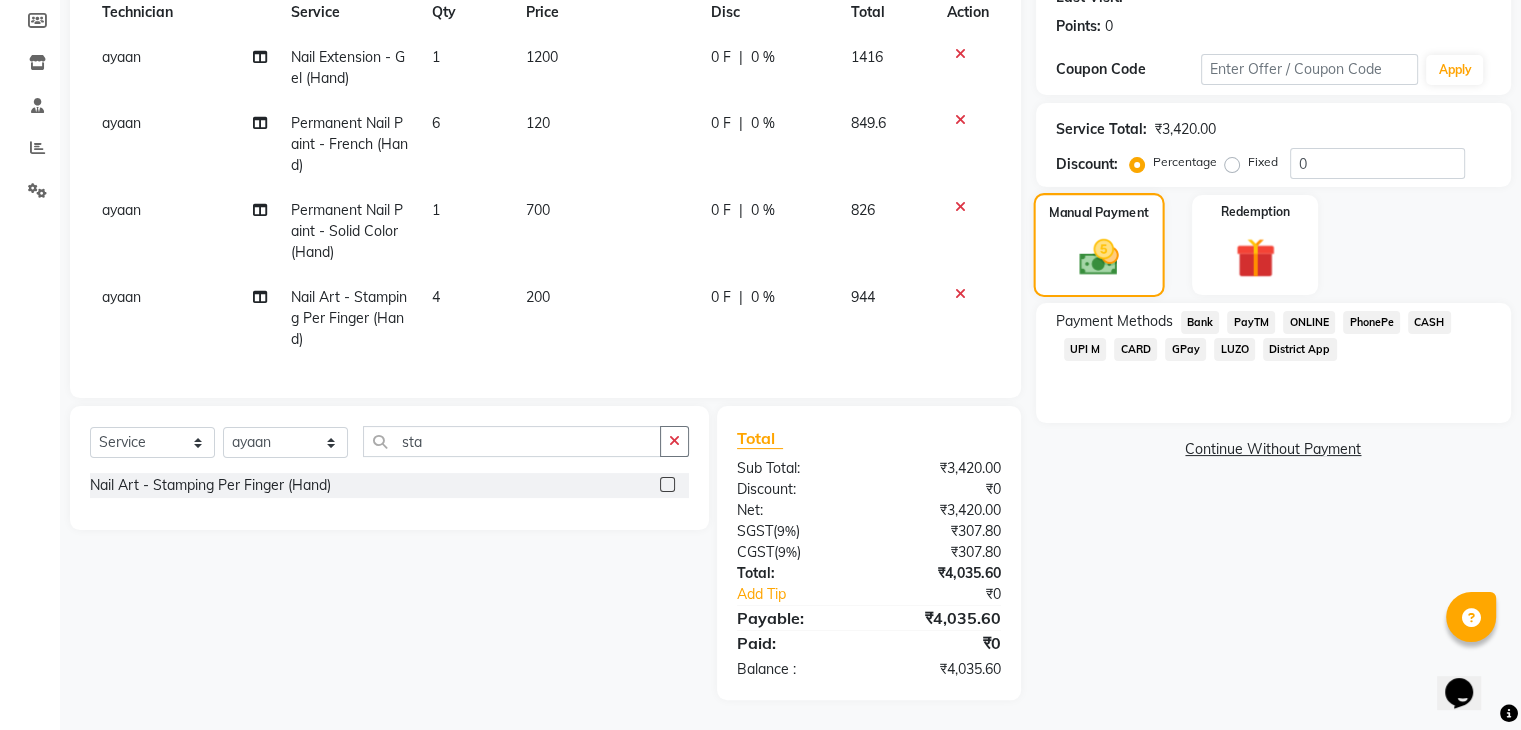 click on "Manual Payment" 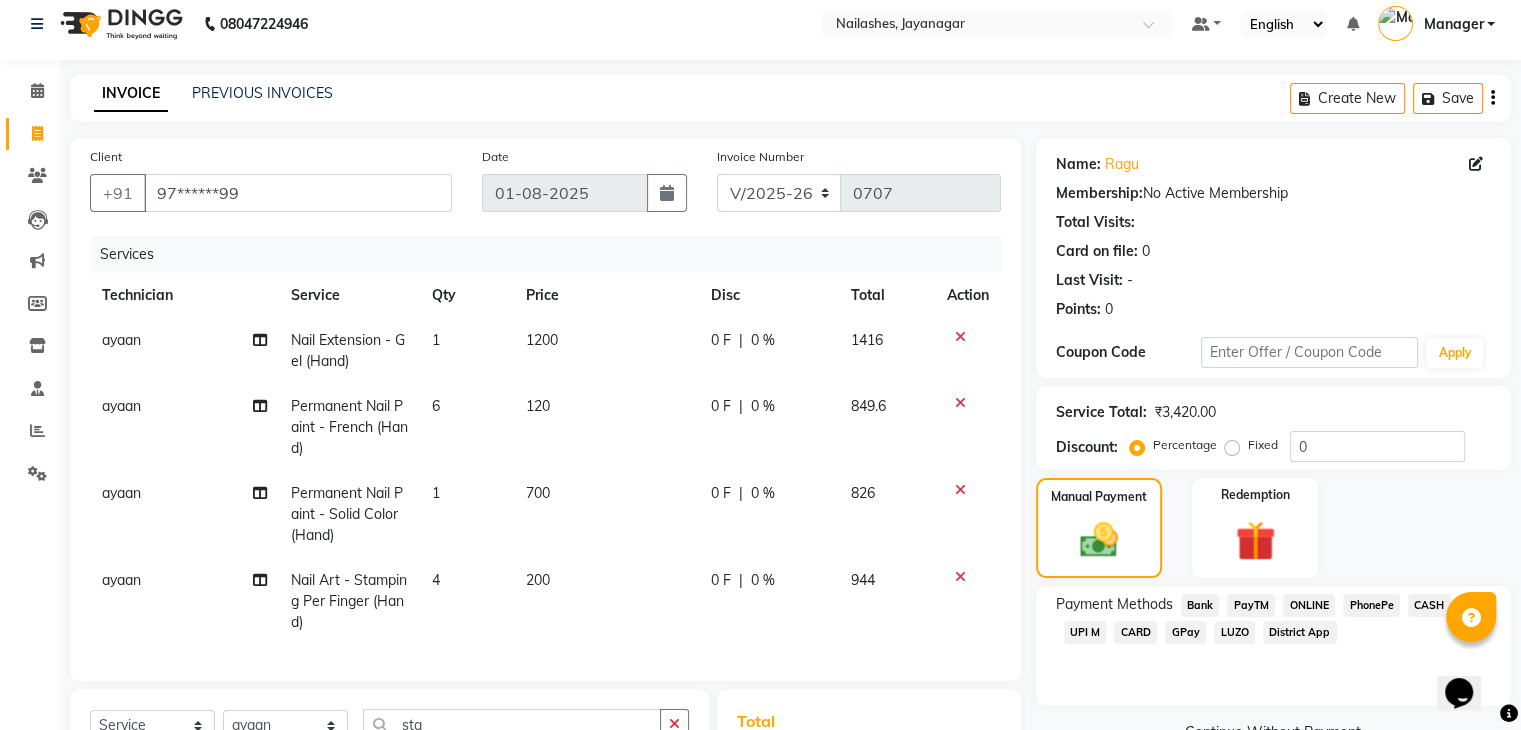 scroll, scrollTop: 0, scrollLeft: 0, axis: both 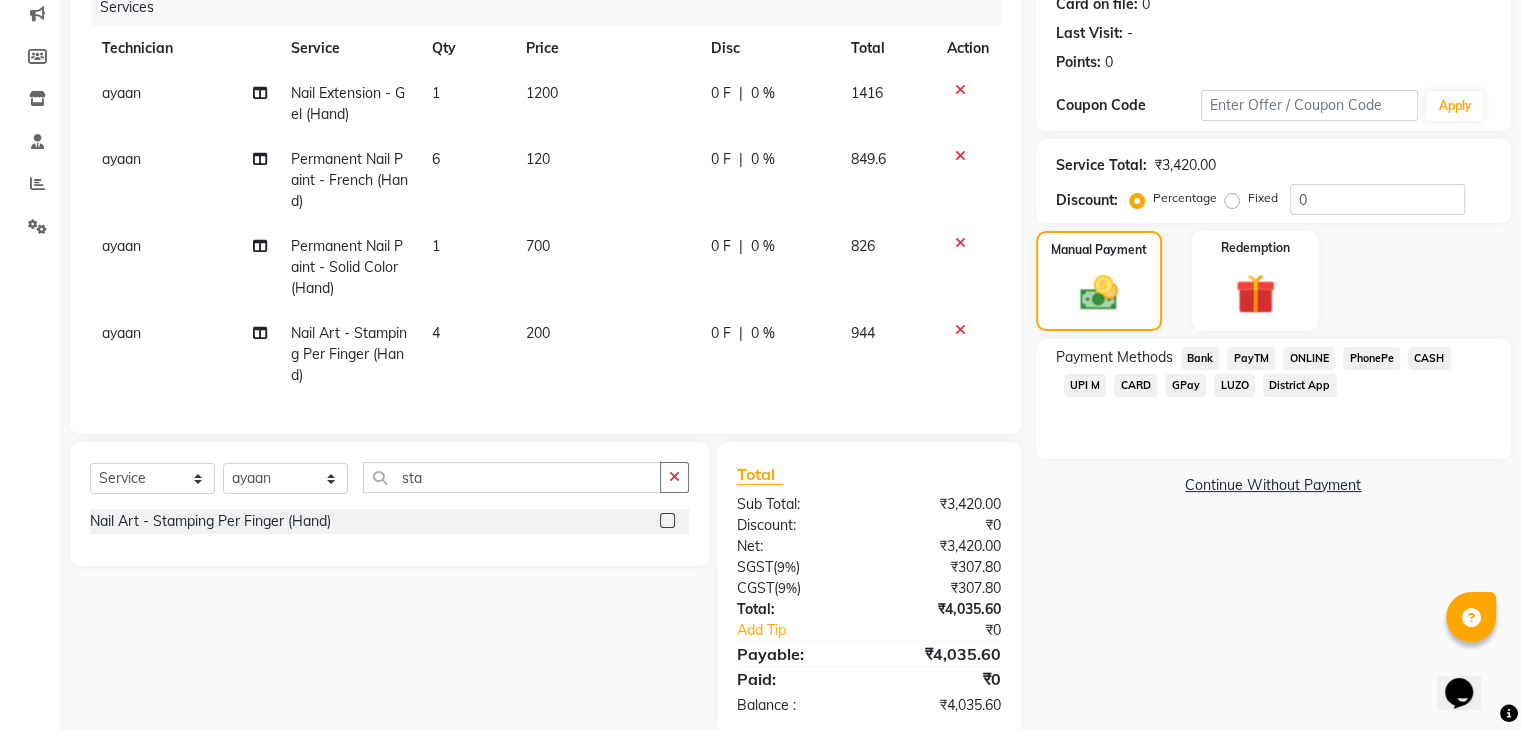 click on "ONLINE" 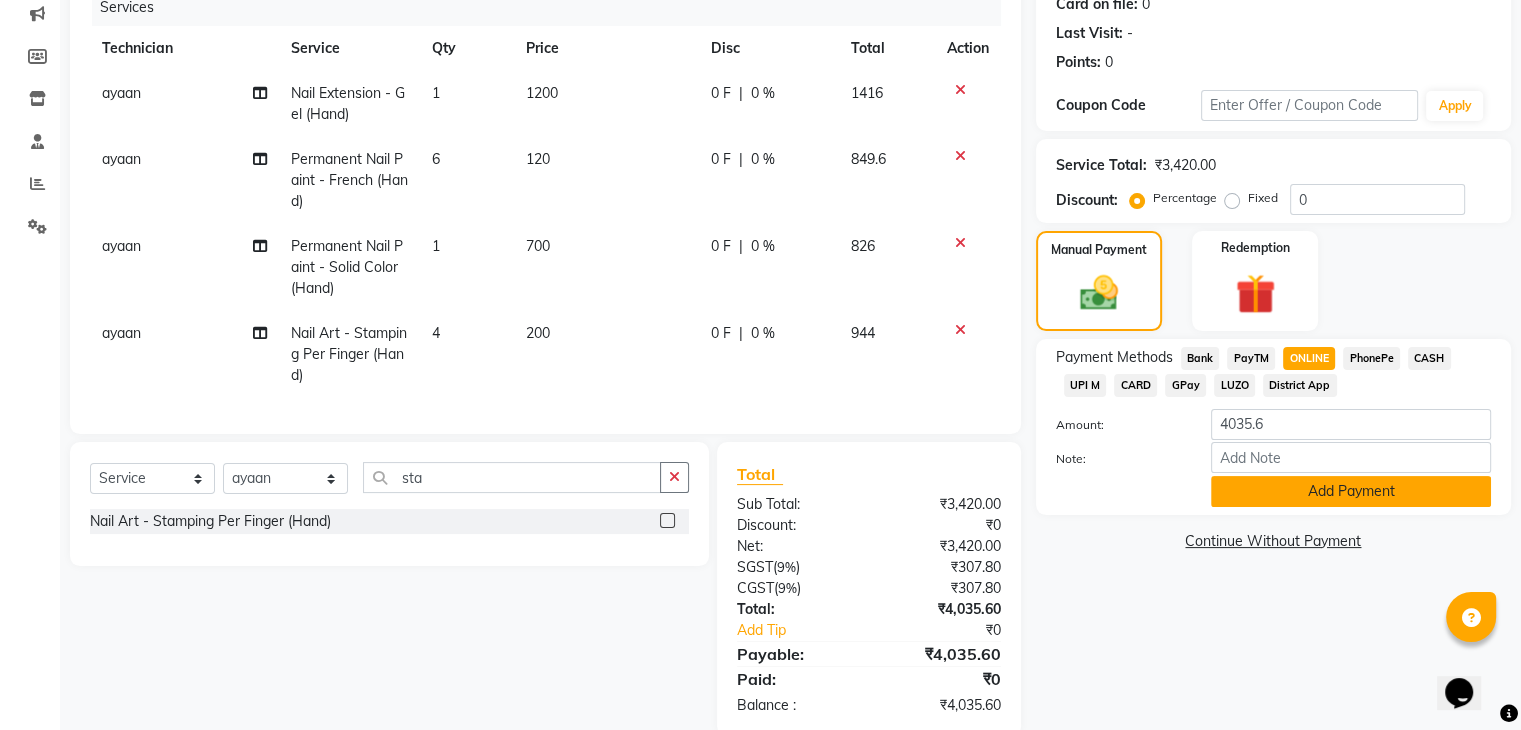click on "Add Payment" 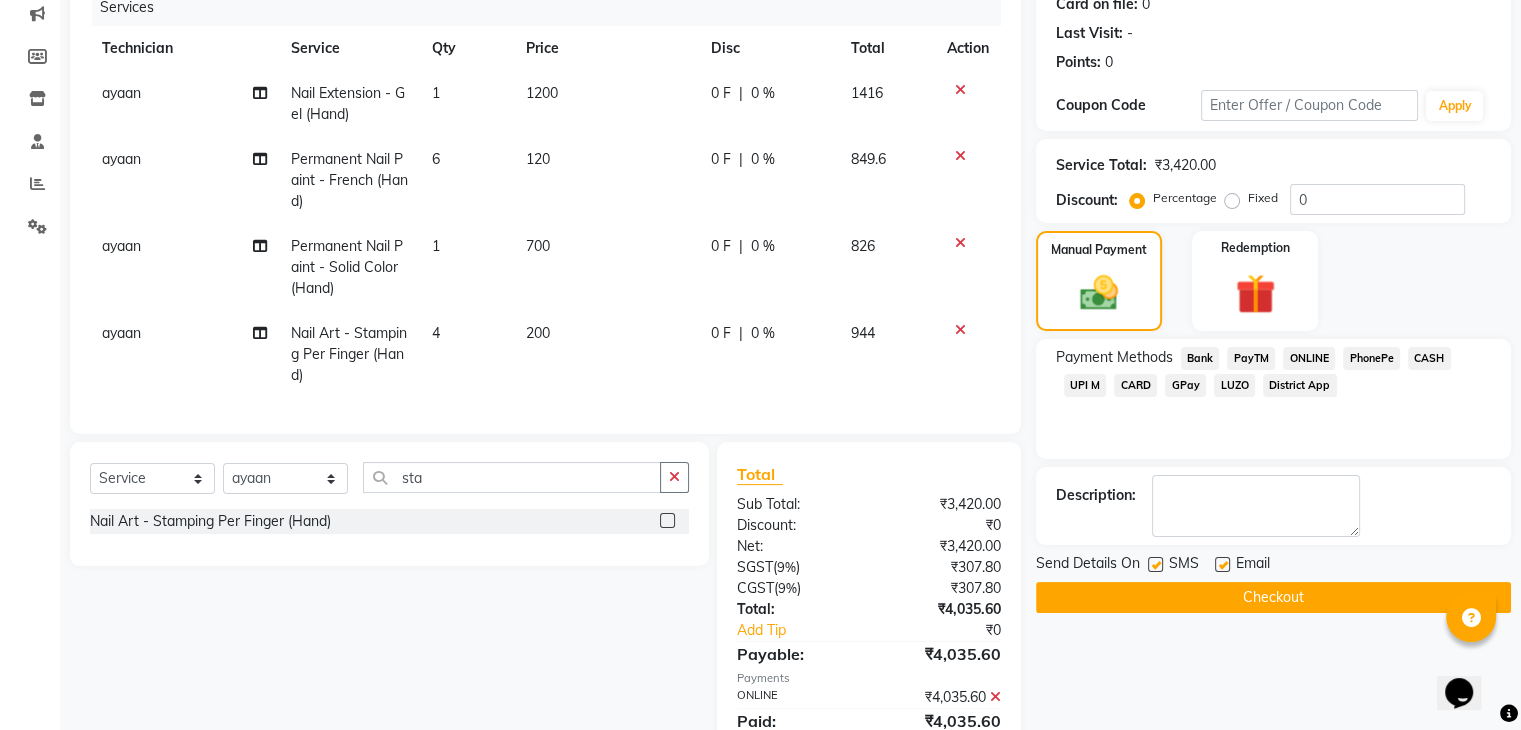click on "Checkout" 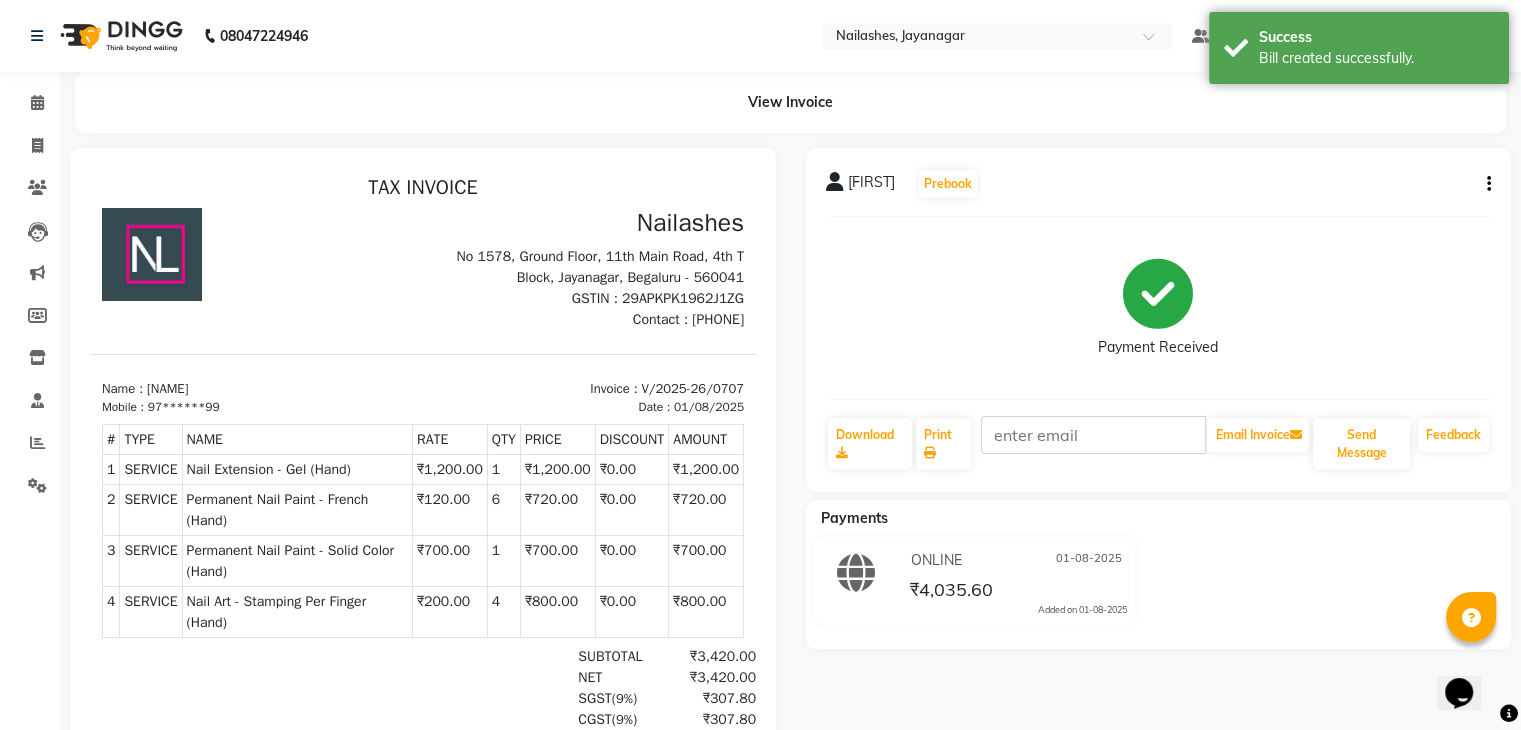 scroll, scrollTop: 0, scrollLeft: 0, axis: both 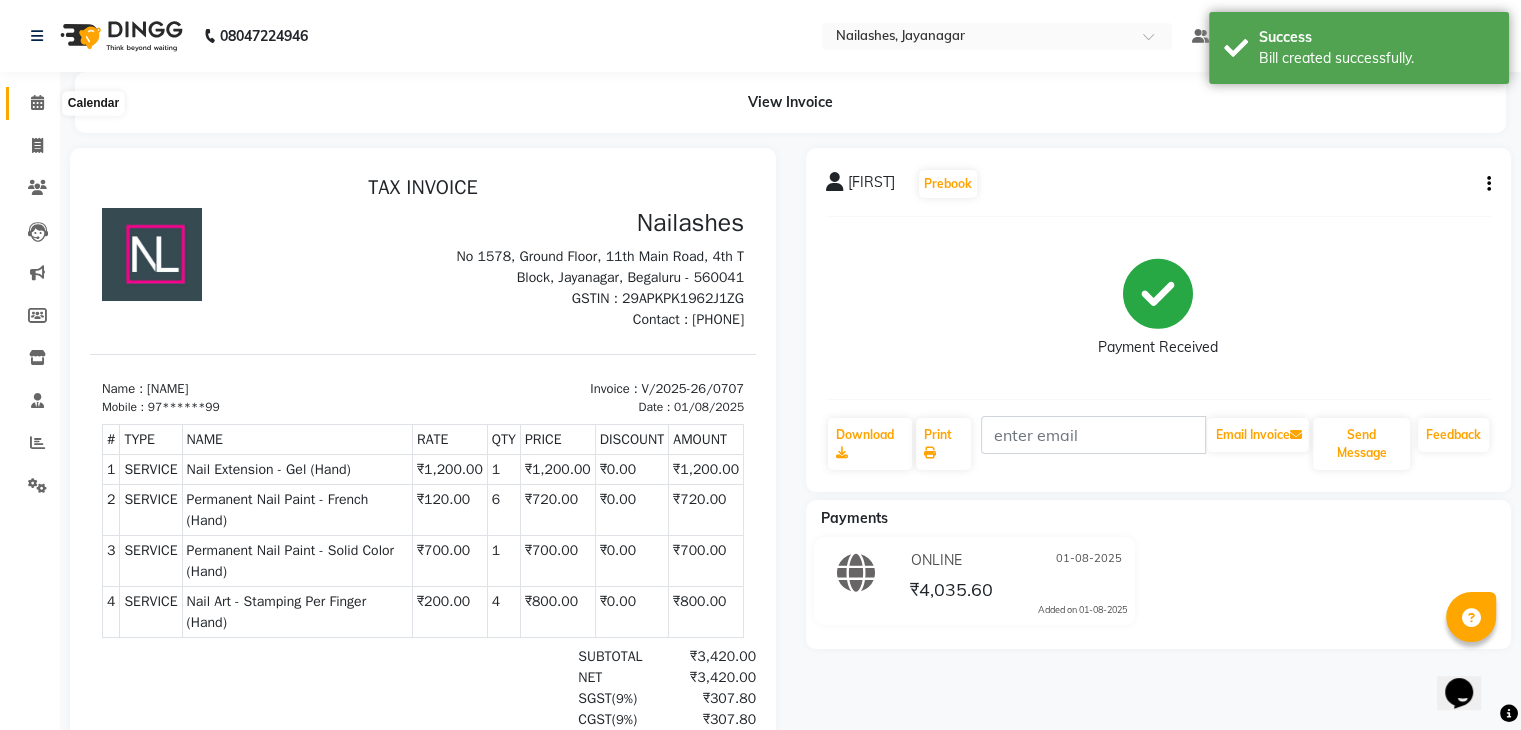 click 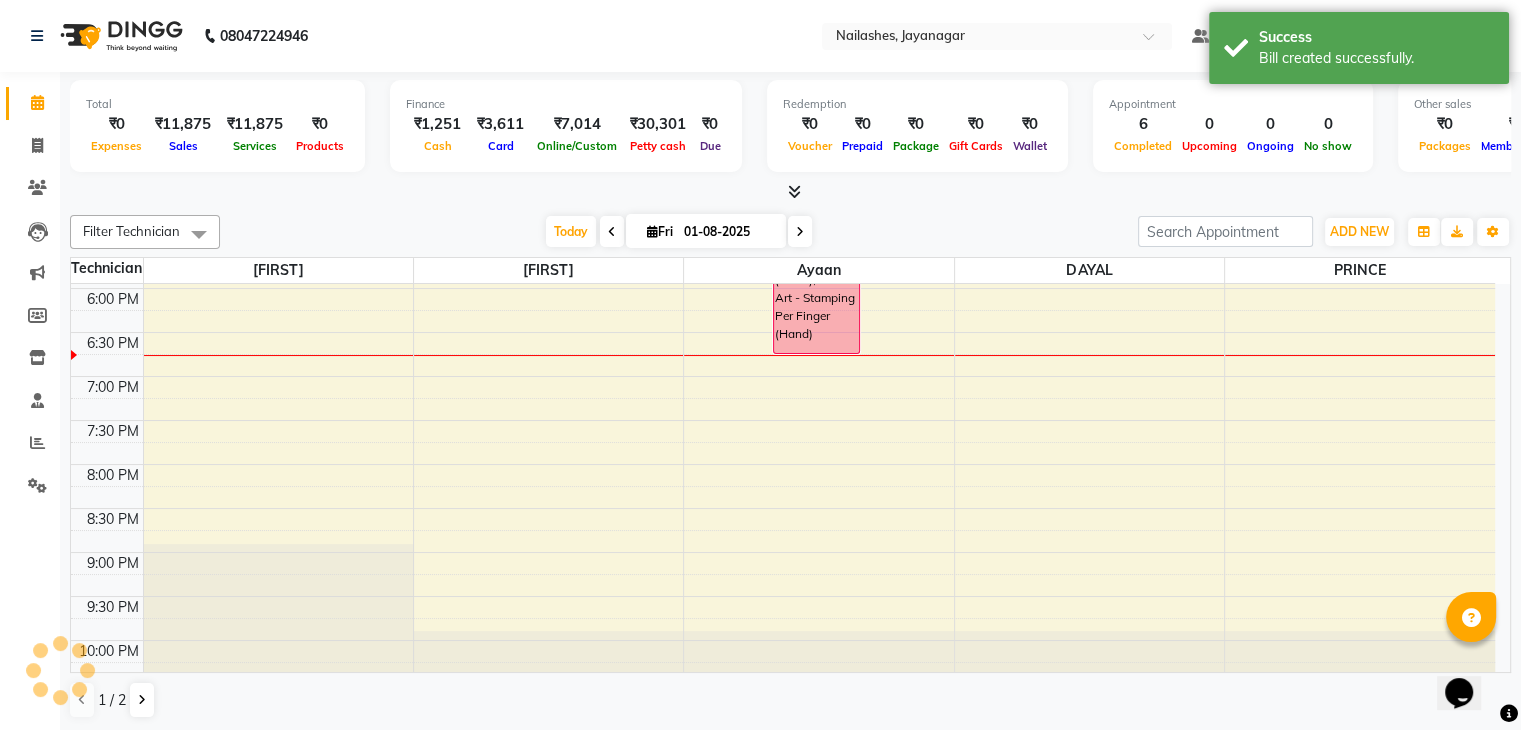 scroll, scrollTop: 0, scrollLeft: 0, axis: both 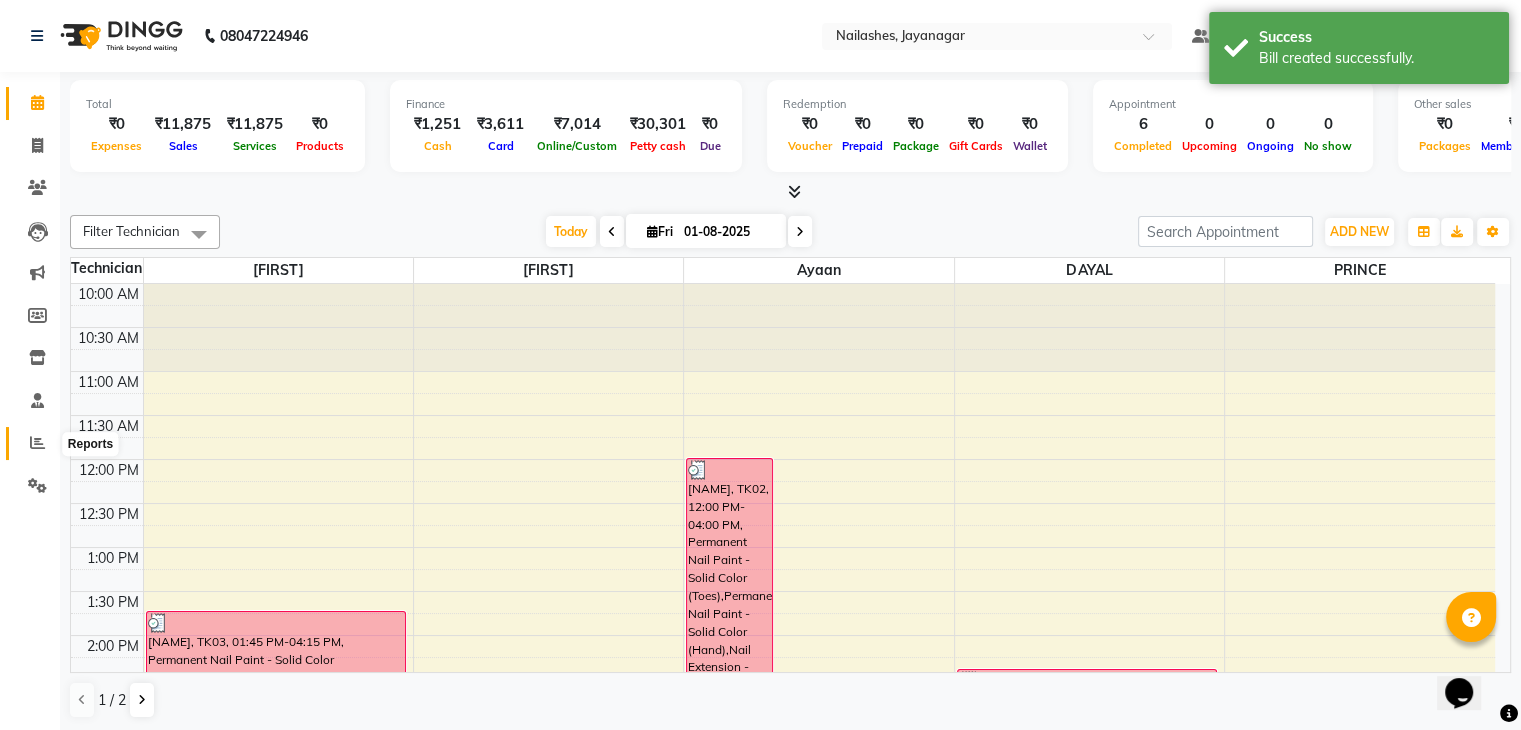 click 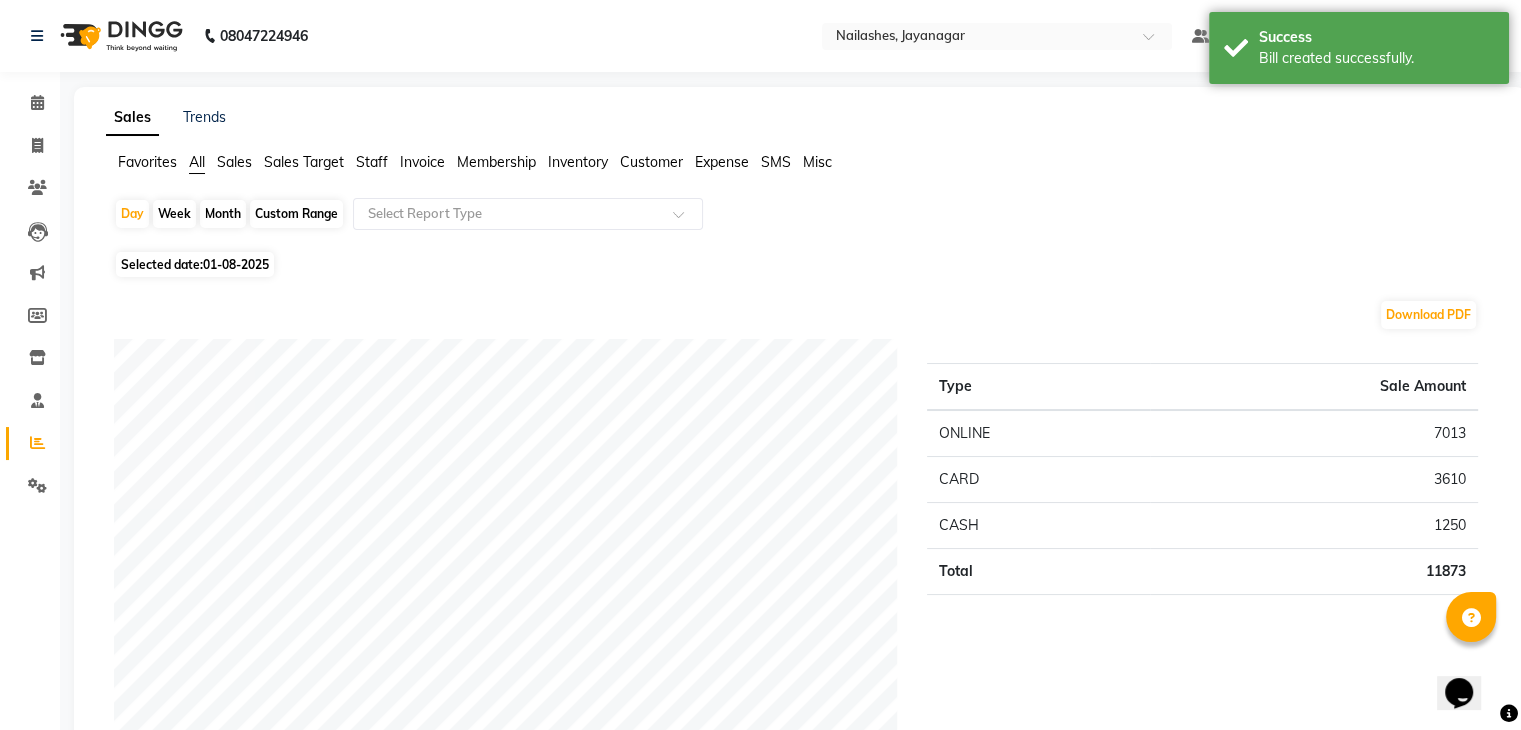 click on "Favorites All Sales Sales Target Staff Invoice Membership Inventory Customer Expense SMS Misc" 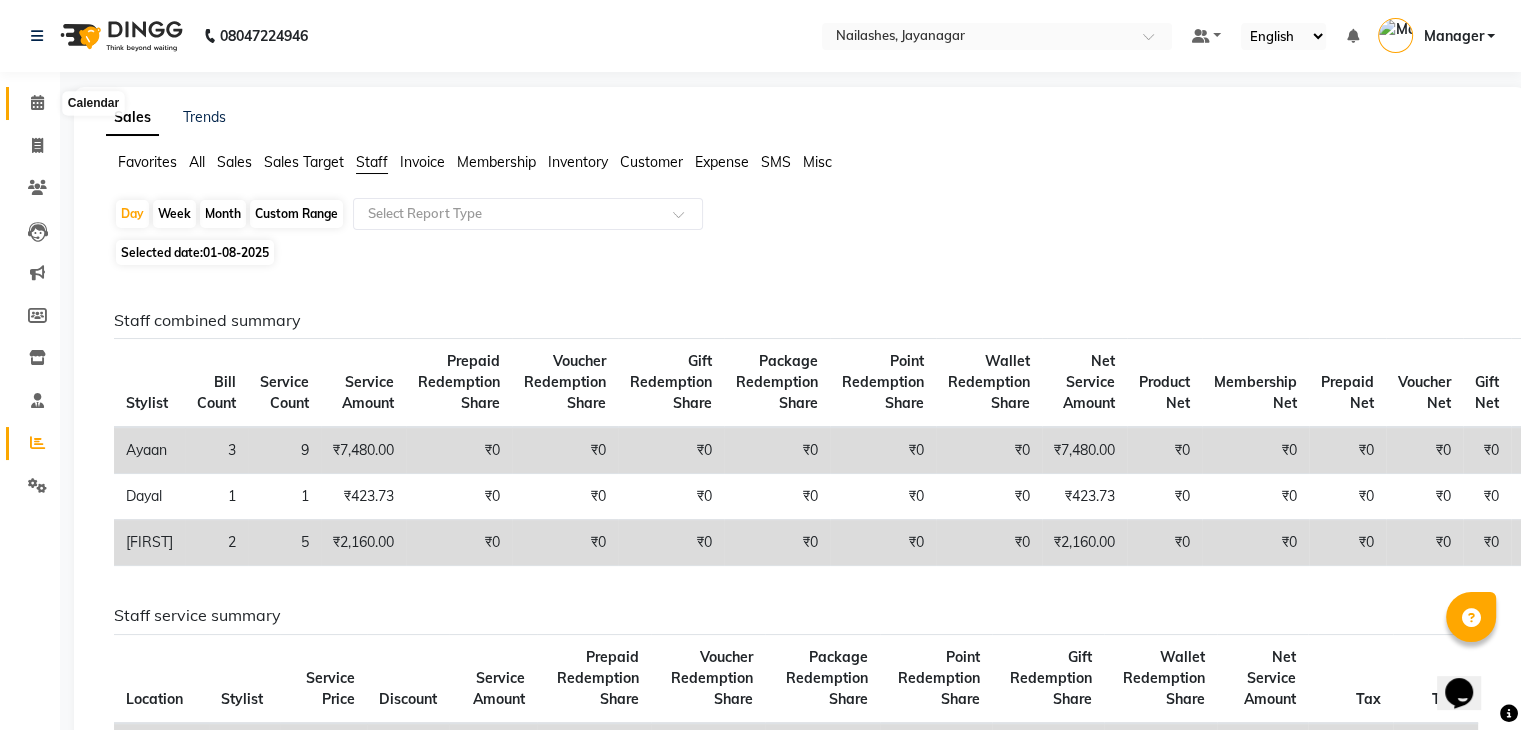 click 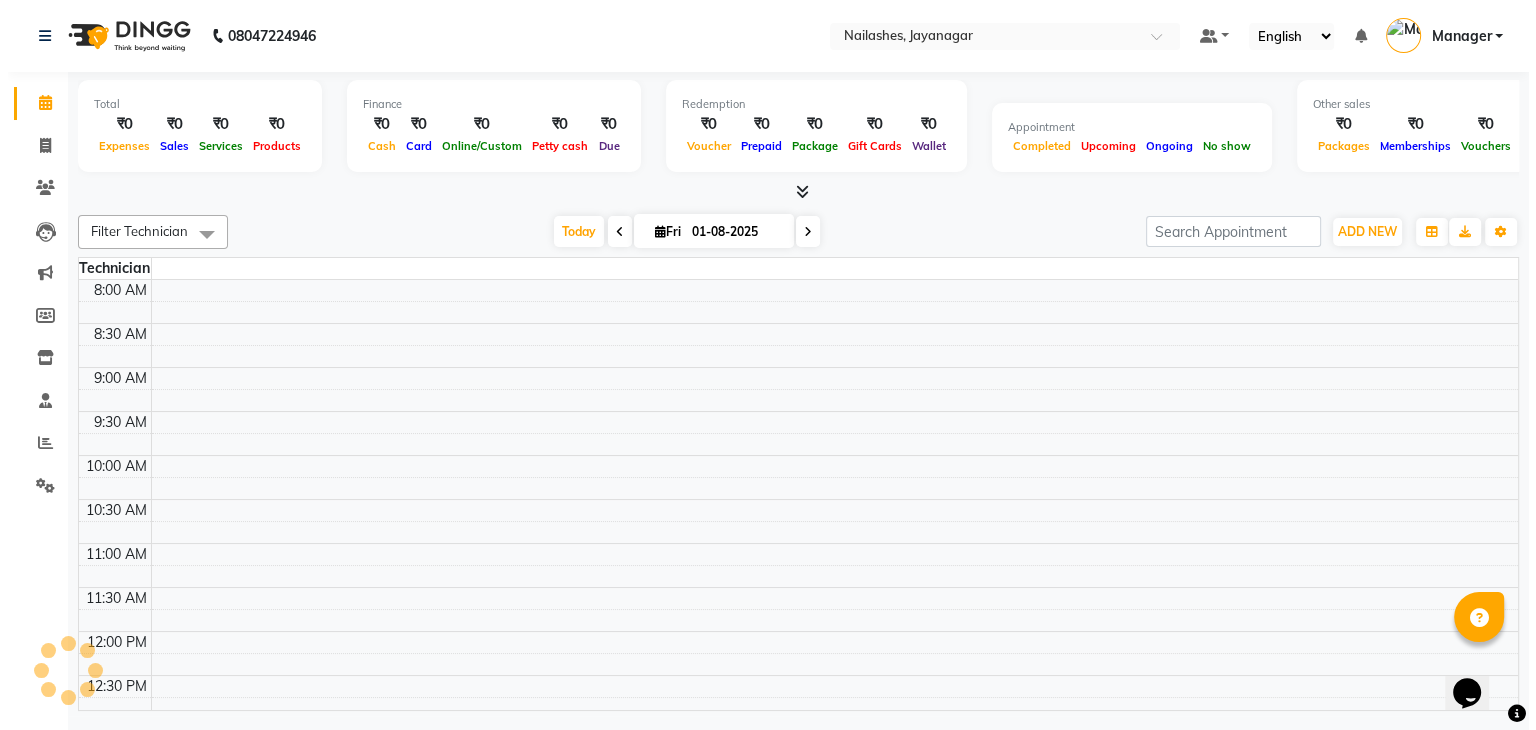 scroll, scrollTop: 0, scrollLeft: 0, axis: both 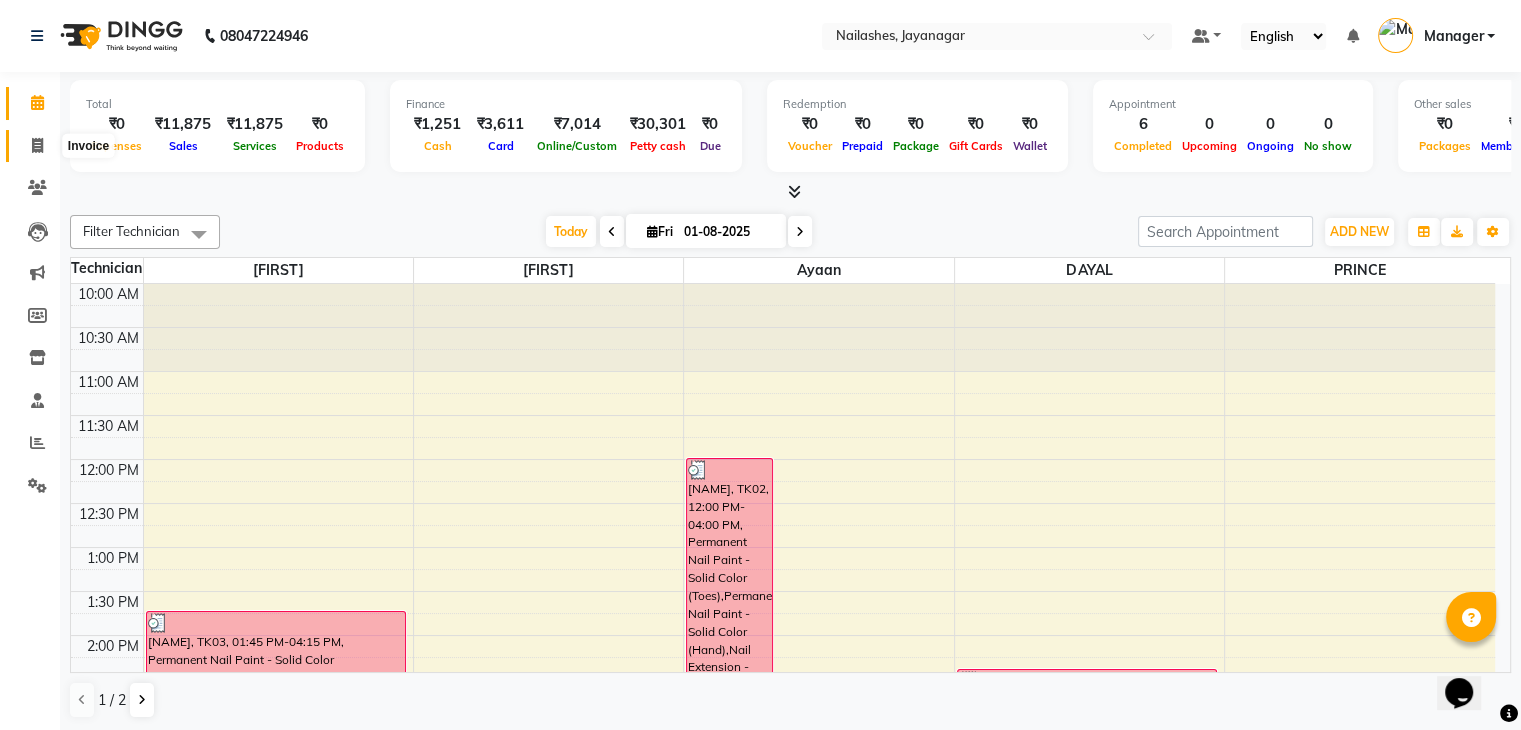 click 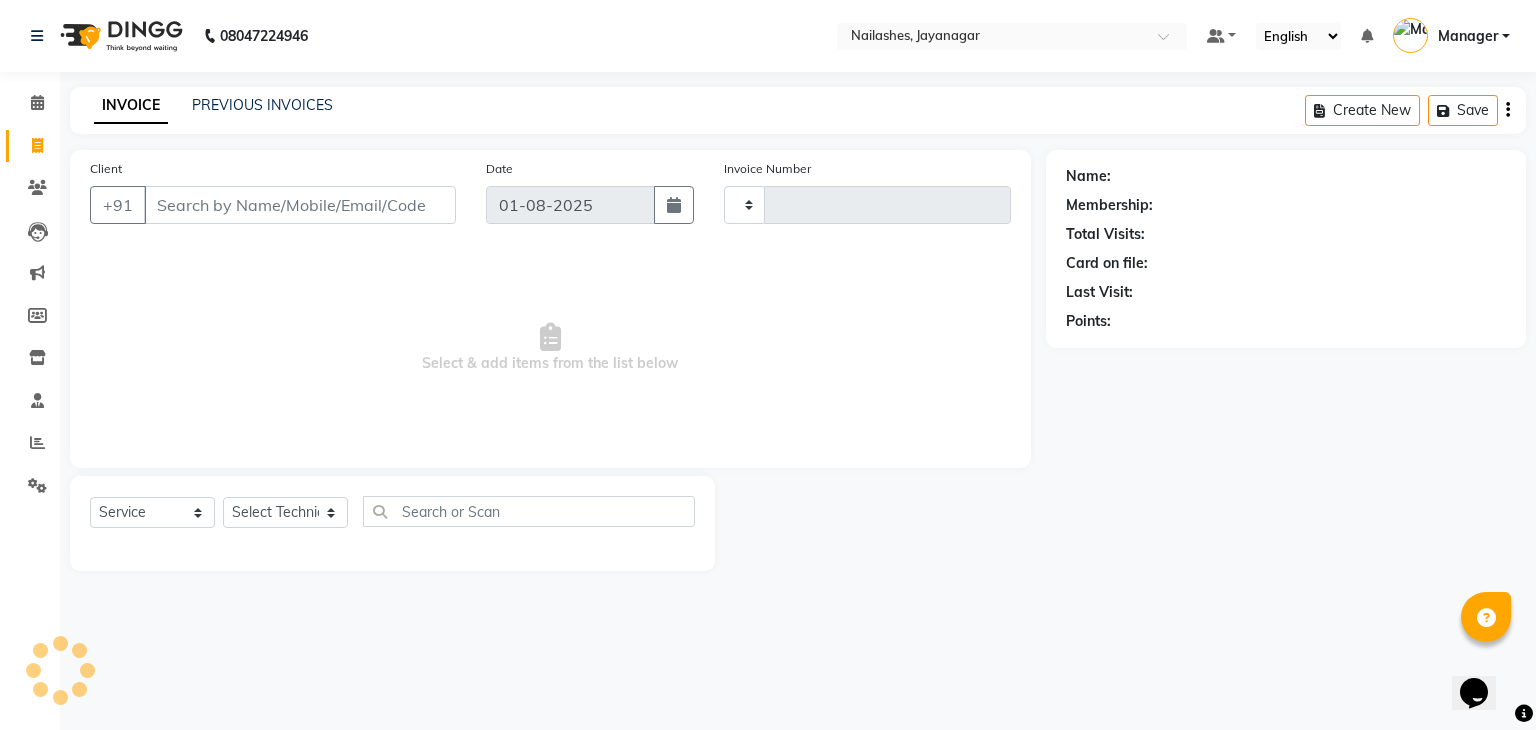 type on "0708" 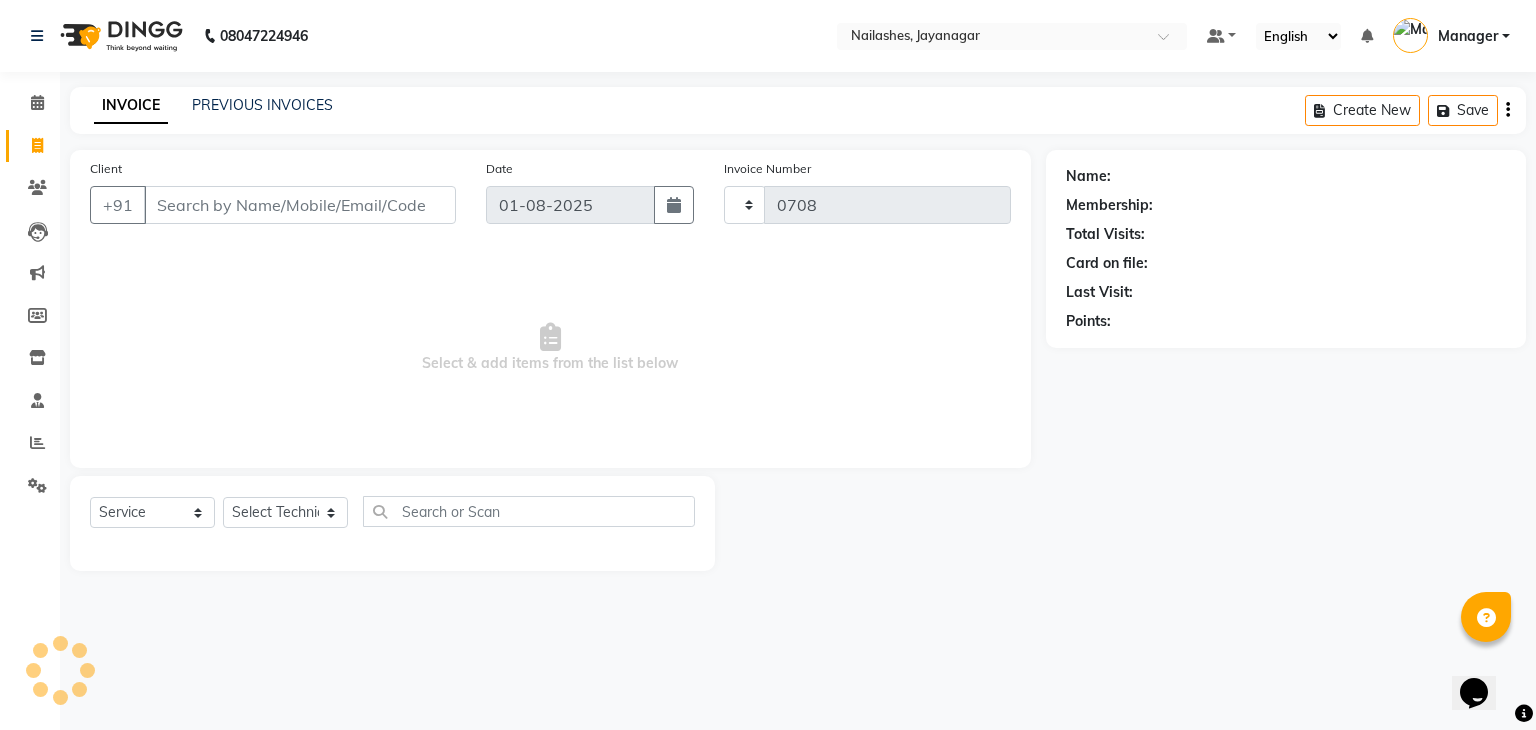 select on "4495" 